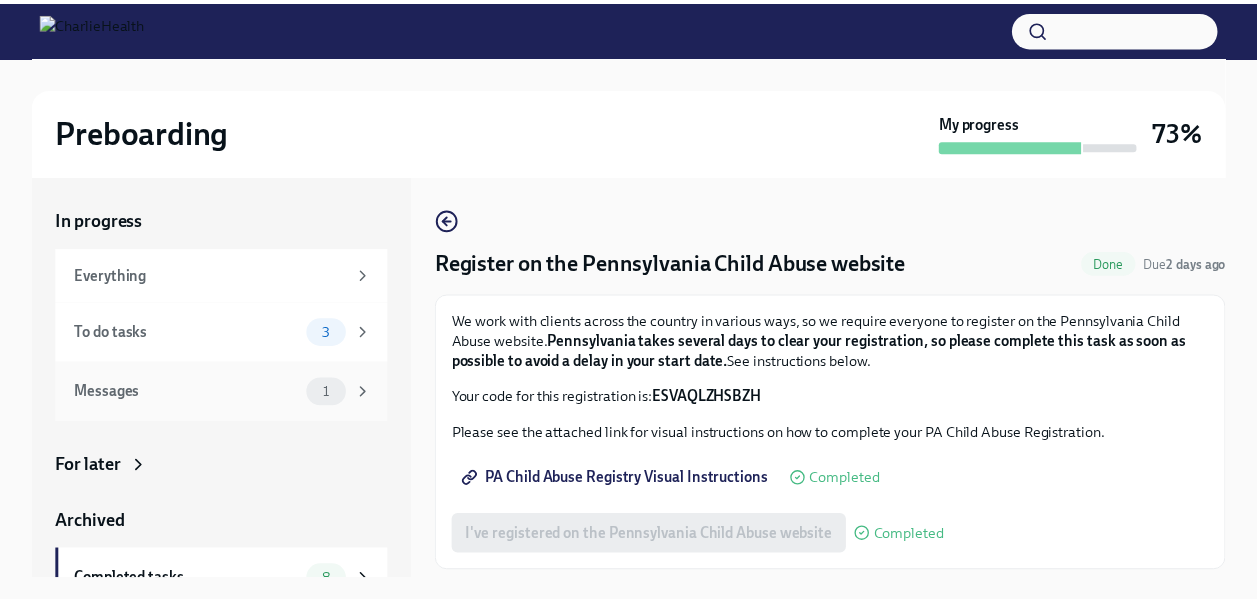 scroll, scrollTop: 0, scrollLeft: 0, axis: both 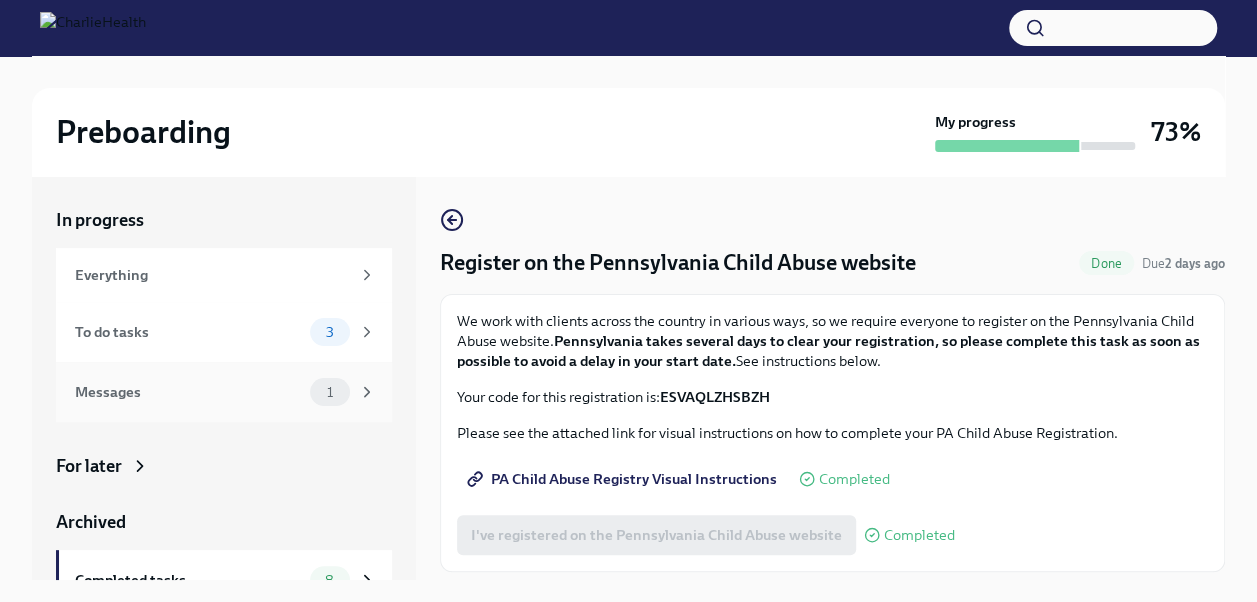 drag, startPoint x: 0, startPoint y: 0, endPoint x: 226, endPoint y: 391, distance: 451.616 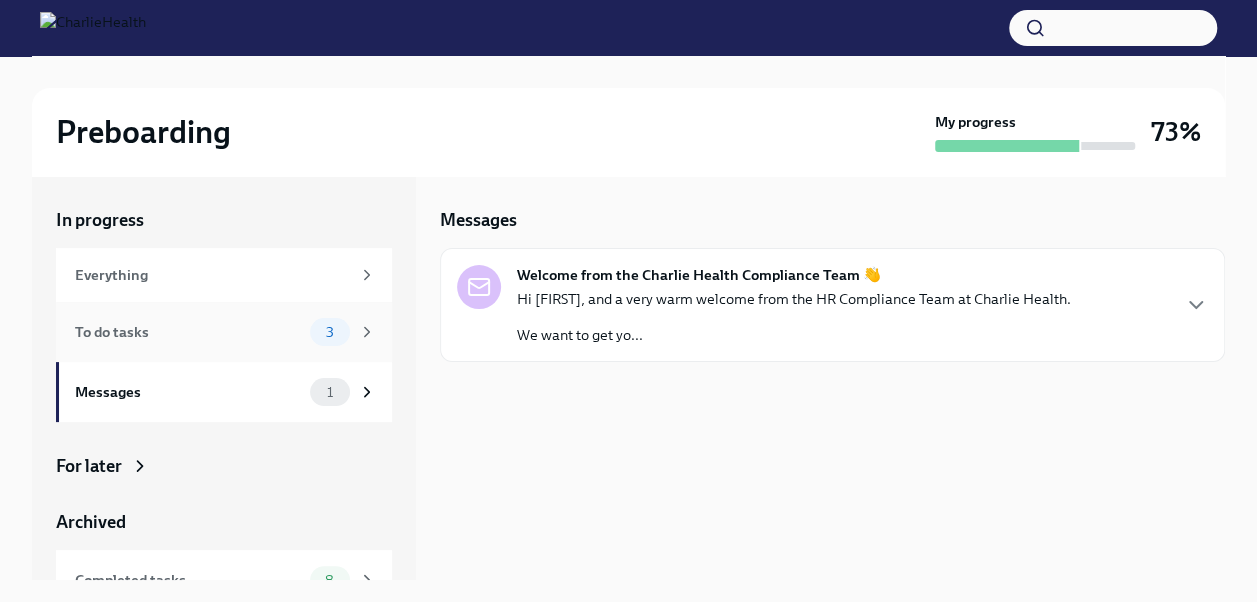 click on "To do tasks" at bounding box center [188, 332] 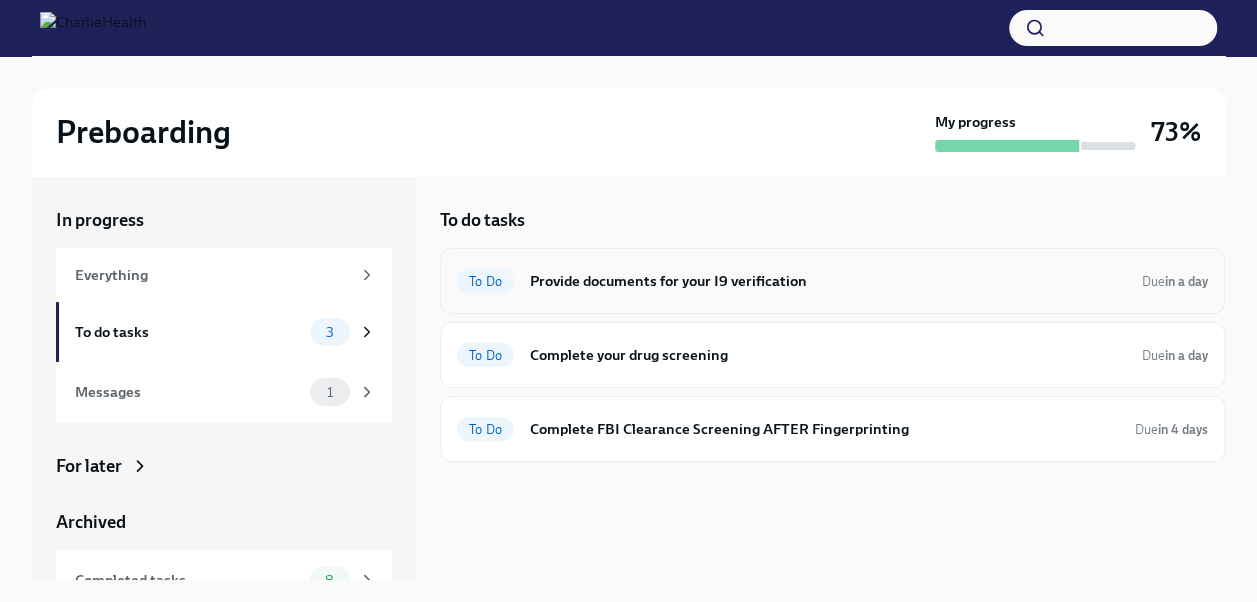 click on "Provide documents for your I9 verification" at bounding box center [828, 281] 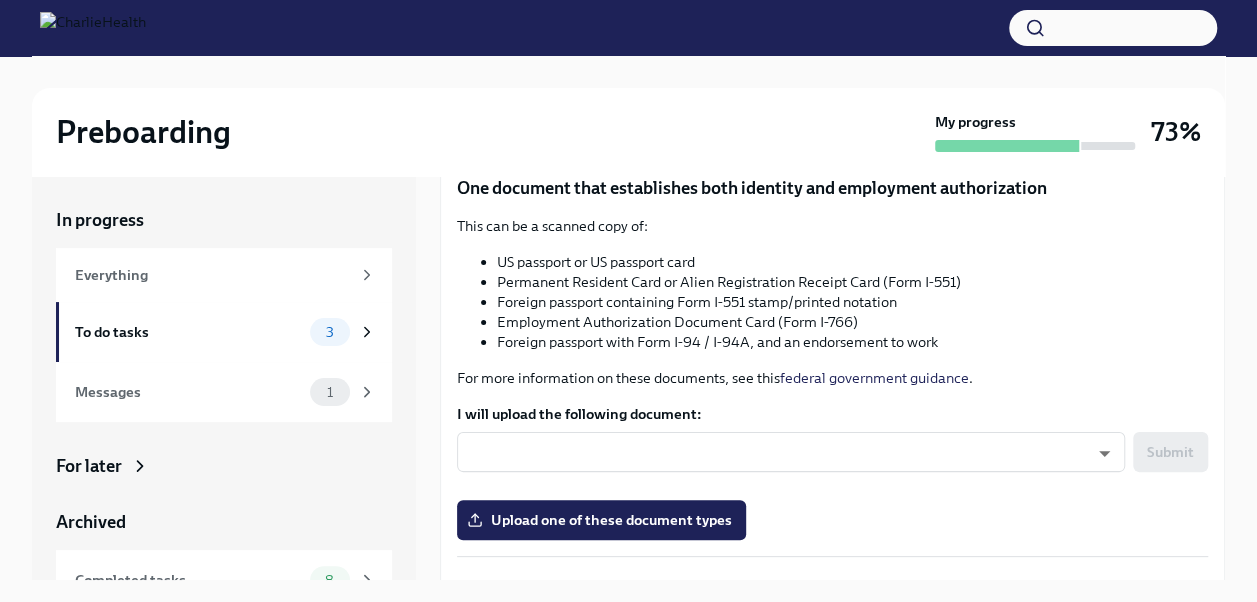 scroll, scrollTop: 241, scrollLeft: 0, axis: vertical 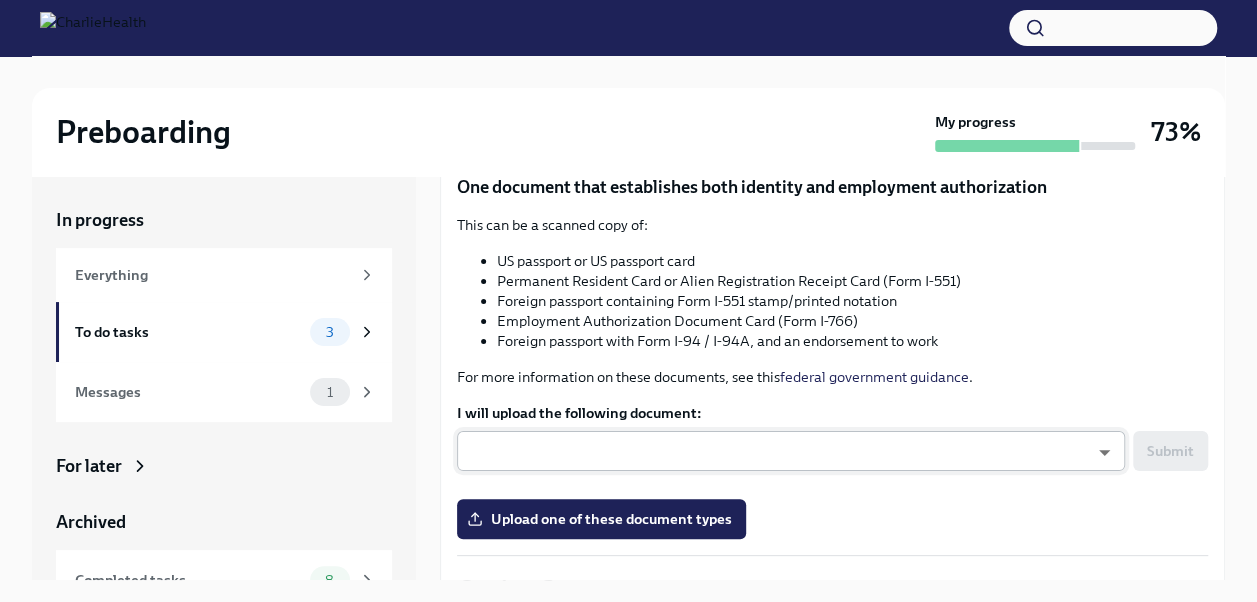 click on "Preboarding My progress 73% In progress Everything To do tasks 3 Messages 1 For later Archived Completed tasks 8 Messages 0 Provide documents for your I9 verification To Do Due  in a day You have a choice of which documents you provide for your I9. Option 1 One document that establishes both identity and employment authorization This can be a scanned copy of:
US passport or US passport card
Permanent Resident Card or Alien Registration Receipt Card (Form I-551)
Foreign passport containing Form I-551 stamp/printed notation
Employment Authorization Document Card (Form I-766)
Foreign passport with Form I-94 / I-94A, and an endorsement to work
For more information on these documents, see this  federal government guidance . I will upload the following document: ​ ​ Submit Upload one of these document types Option 2 One document that establishes identity, and a second document that establishes employment authorization Your  identity-establishing  document can be:" at bounding box center [628, 318] 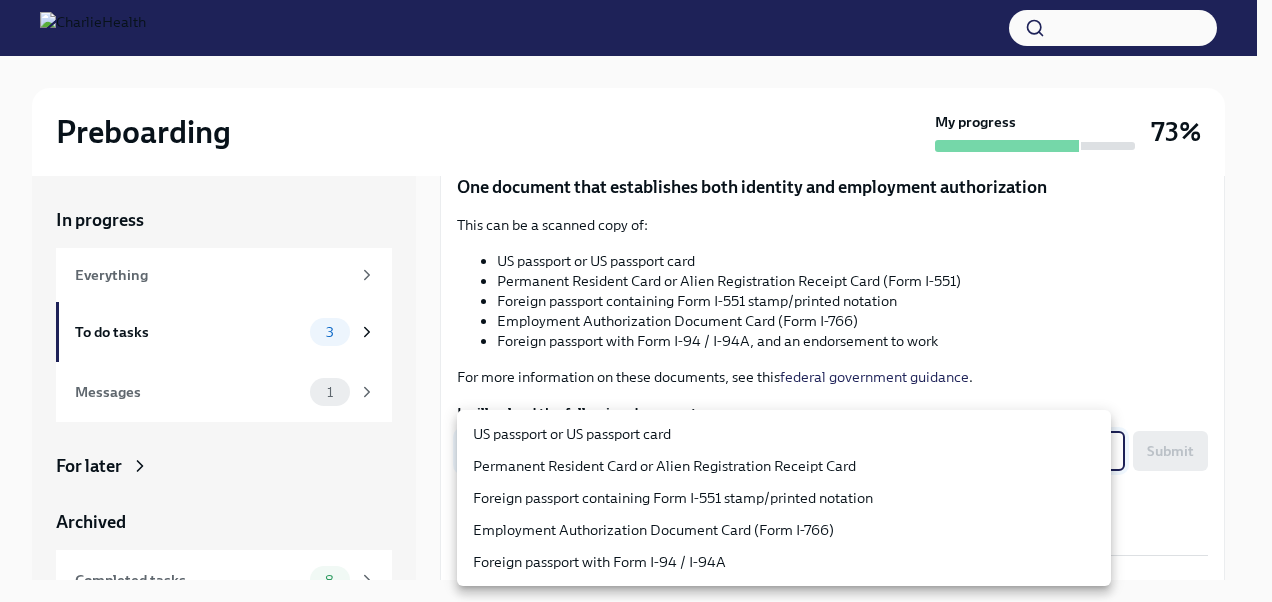 click on "US passport or US passport card" at bounding box center [784, 434] 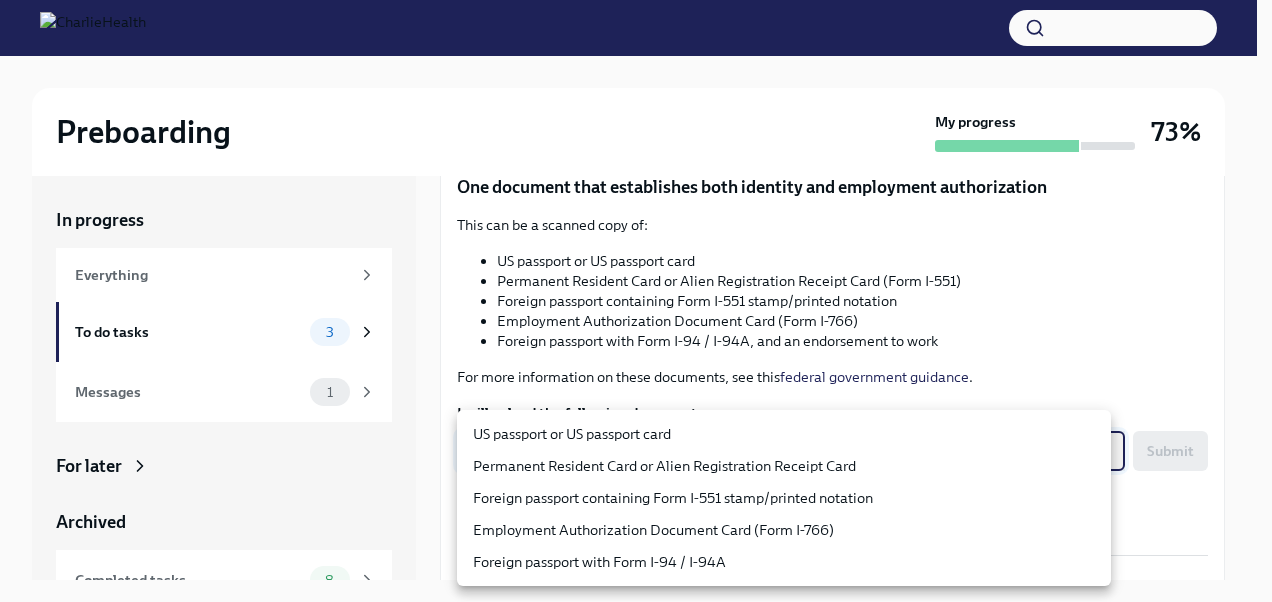 type on "KnYOjnC8x" 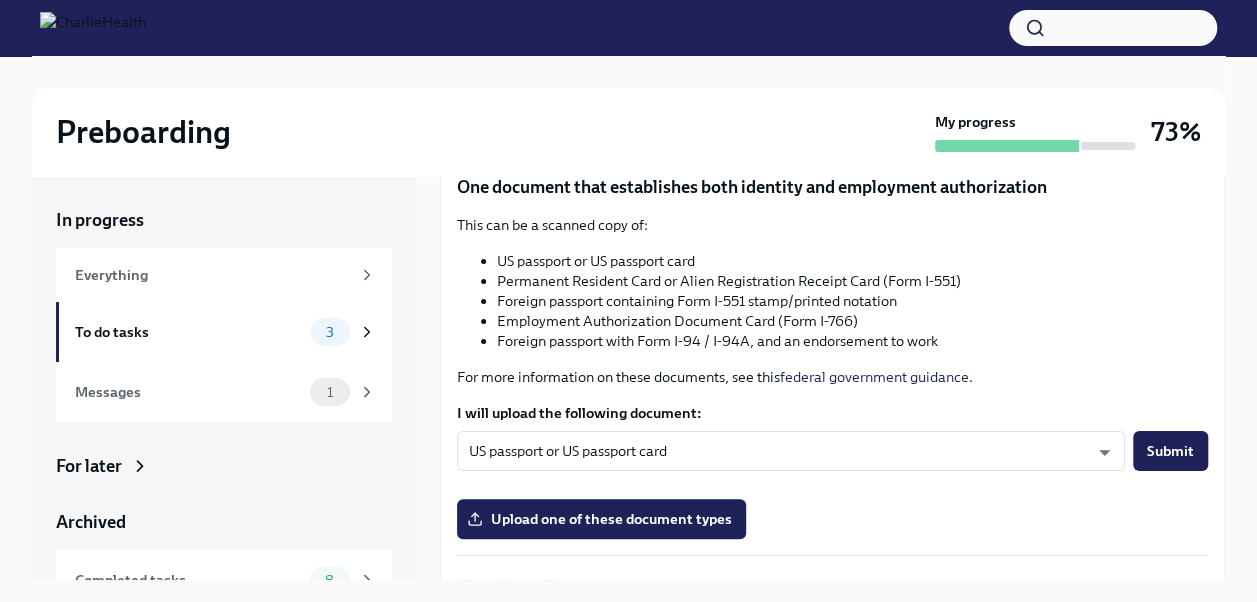 click on "Upload one of these document types" at bounding box center (832, 519) 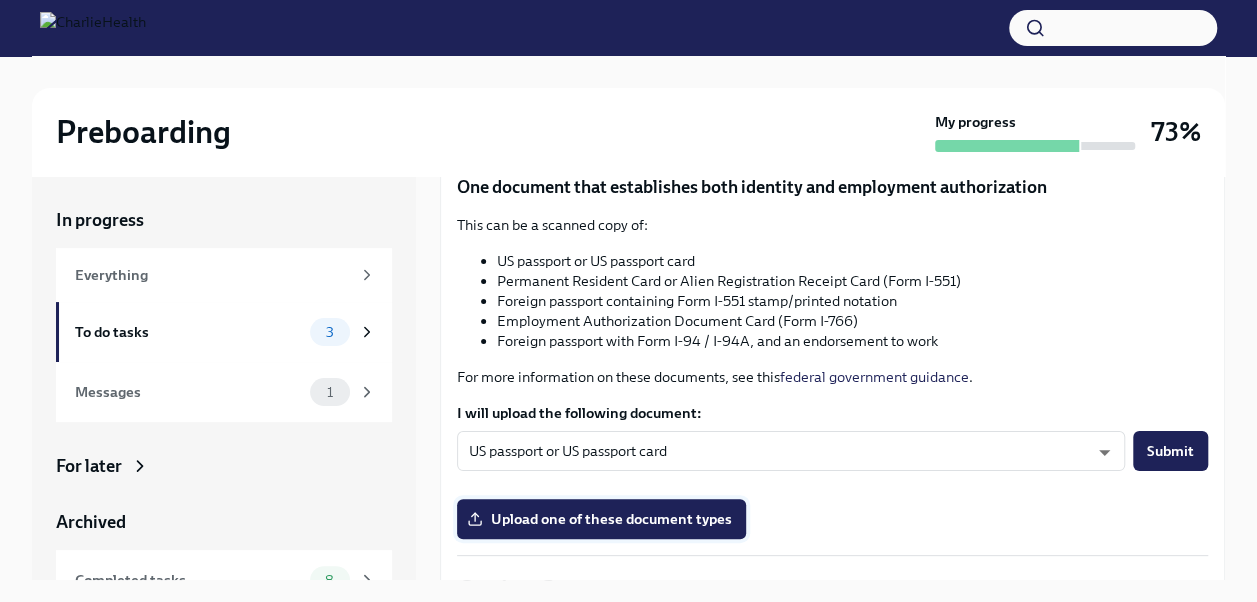 click on "Upload one of these document types" at bounding box center (601, 519) 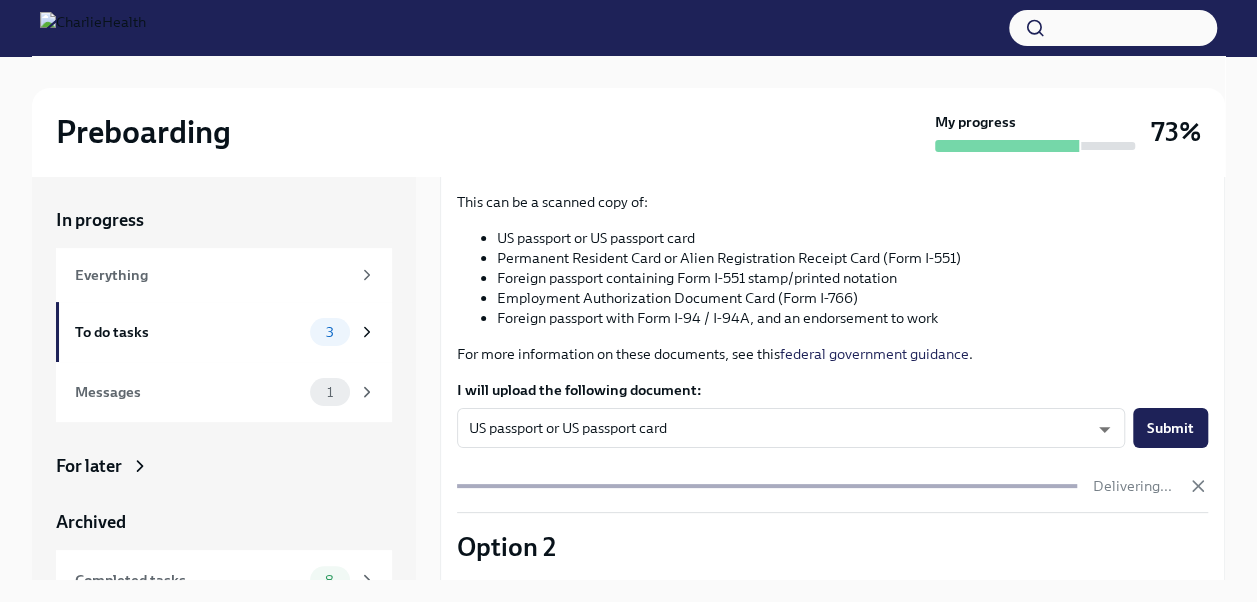 scroll, scrollTop: 266, scrollLeft: 0, axis: vertical 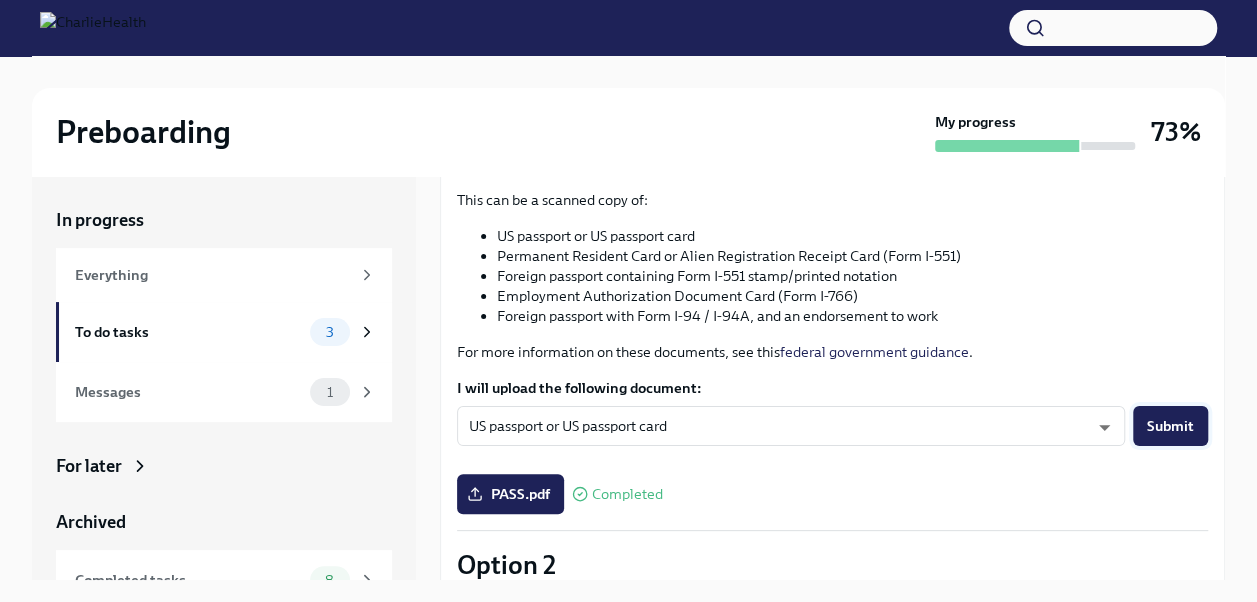 click on "Submit" at bounding box center [1170, 426] 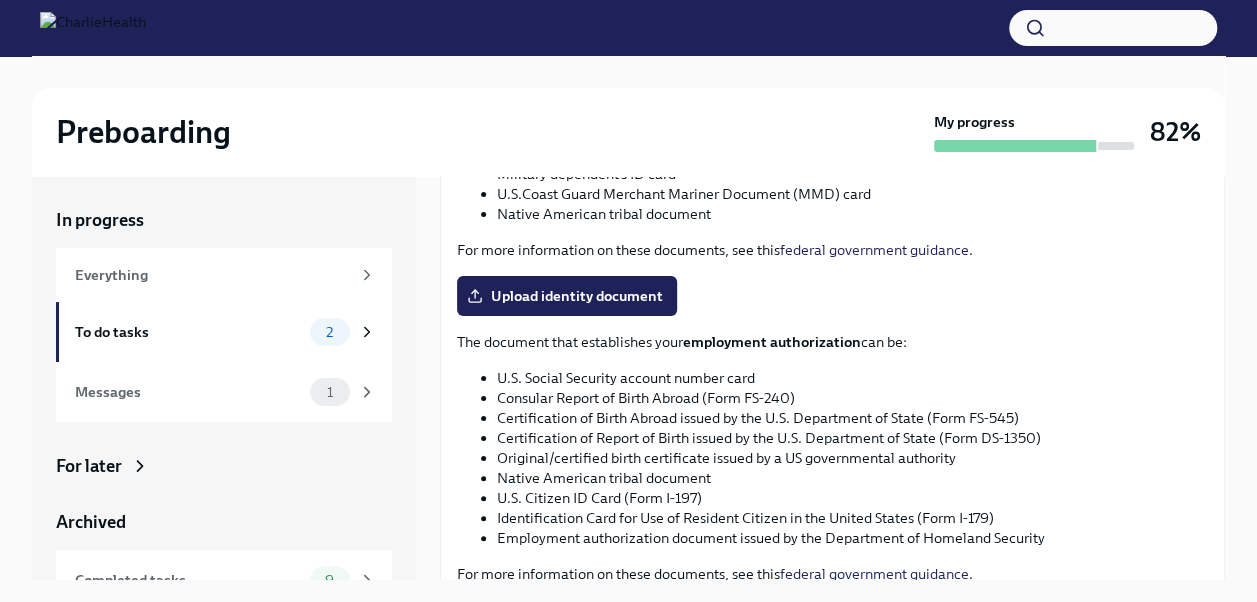 scroll, scrollTop: 1041, scrollLeft: 0, axis: vertical 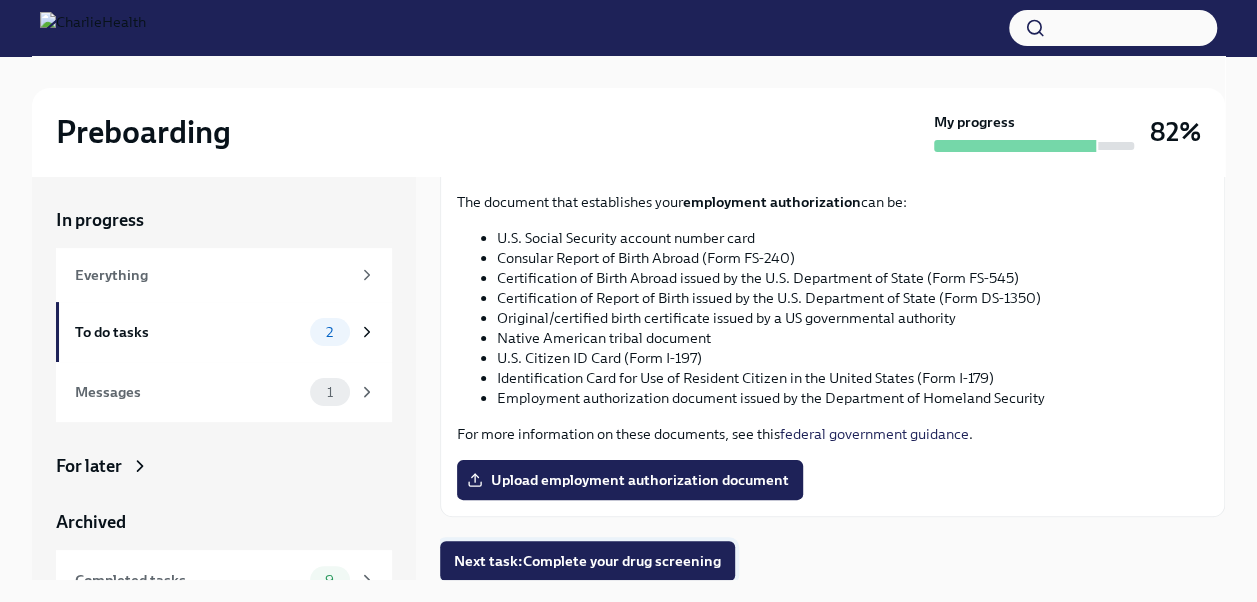 click on "Next task :  Complete your drug screening" at bounding box center [587, 561] 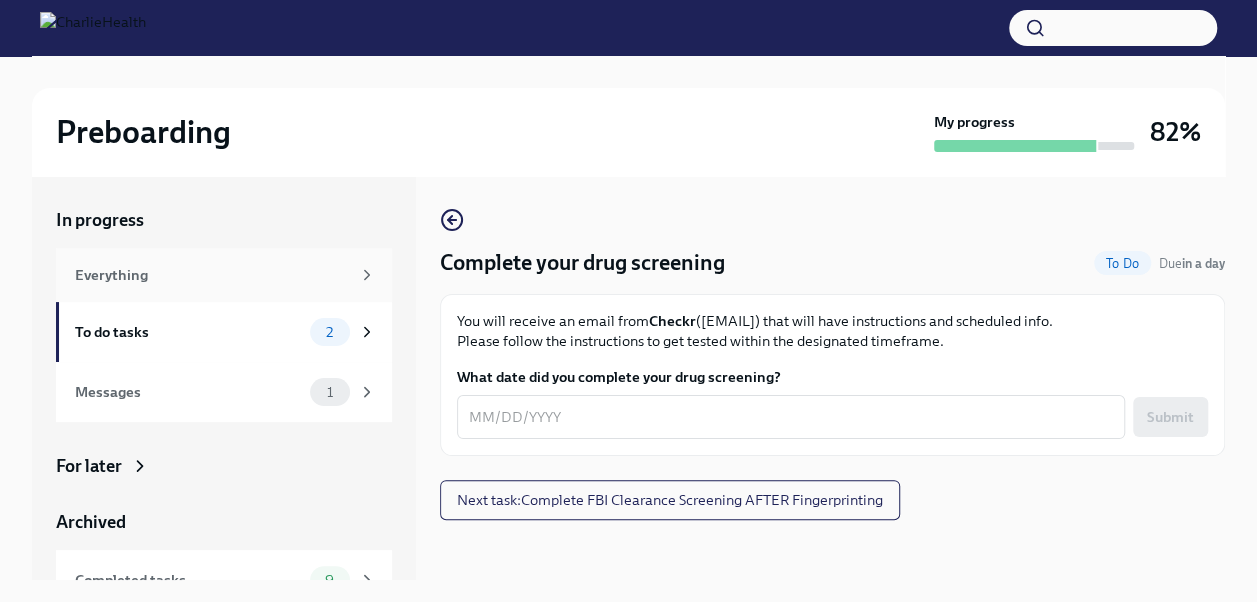 click on "Everything" at bounding box center (212, 275) 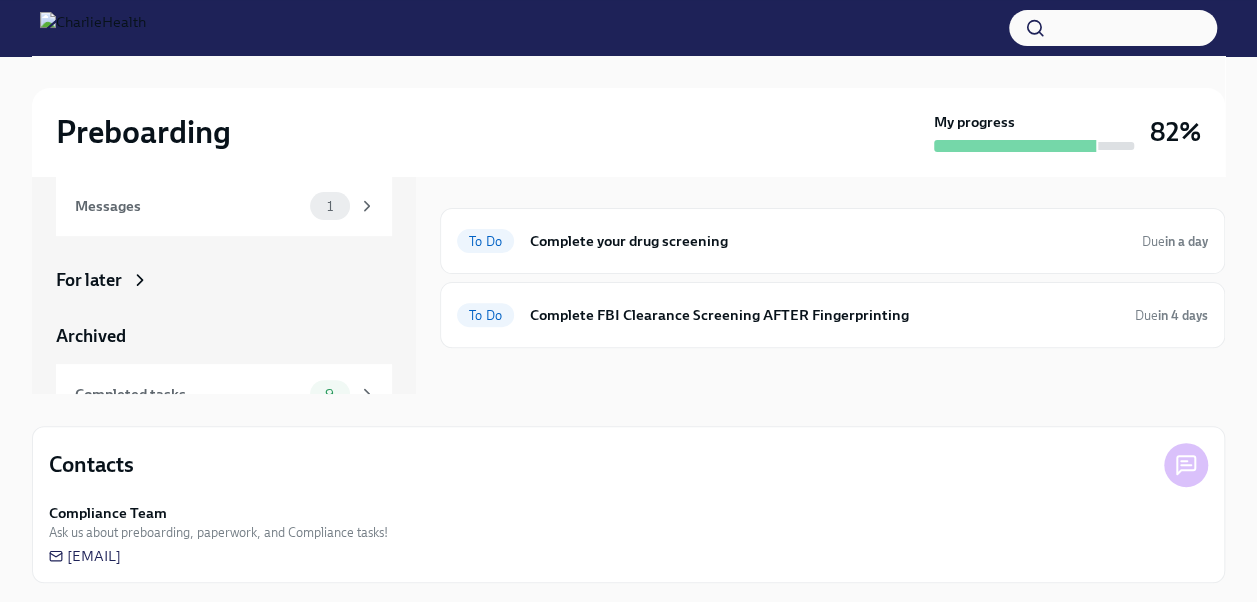 scroll, scrollTop: 190, scrollLeft: 0, axis: vertical 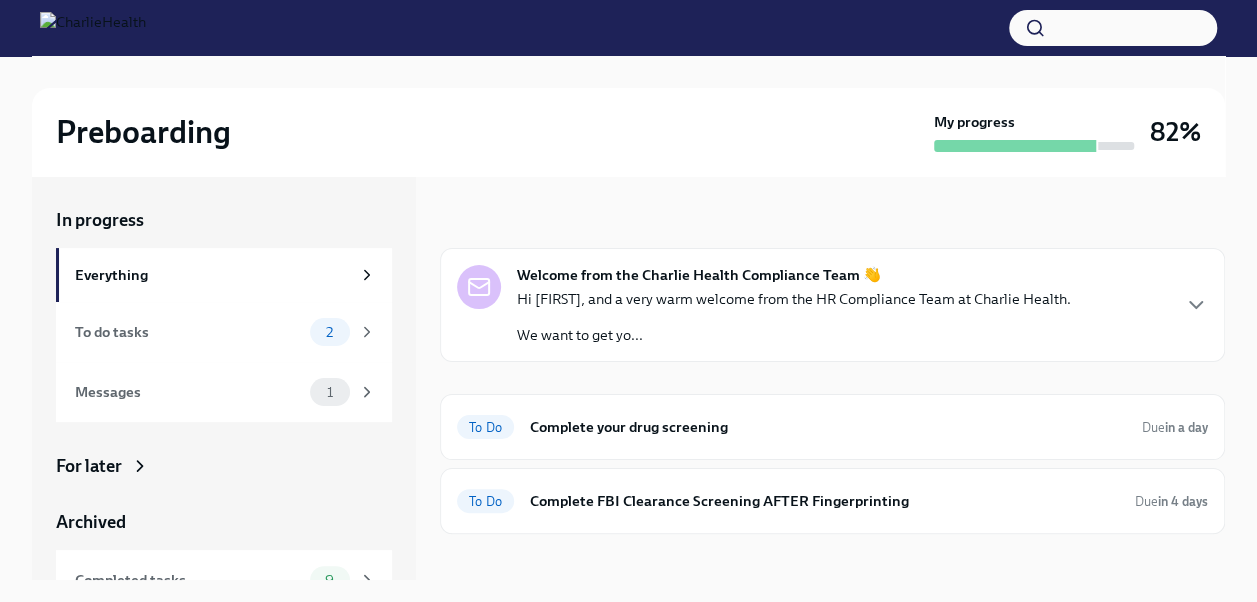 click on "Hi [FIRST], and a very warm welcome from the HR Compliance Team at Charlie Health." at bounding box center [794, 299] 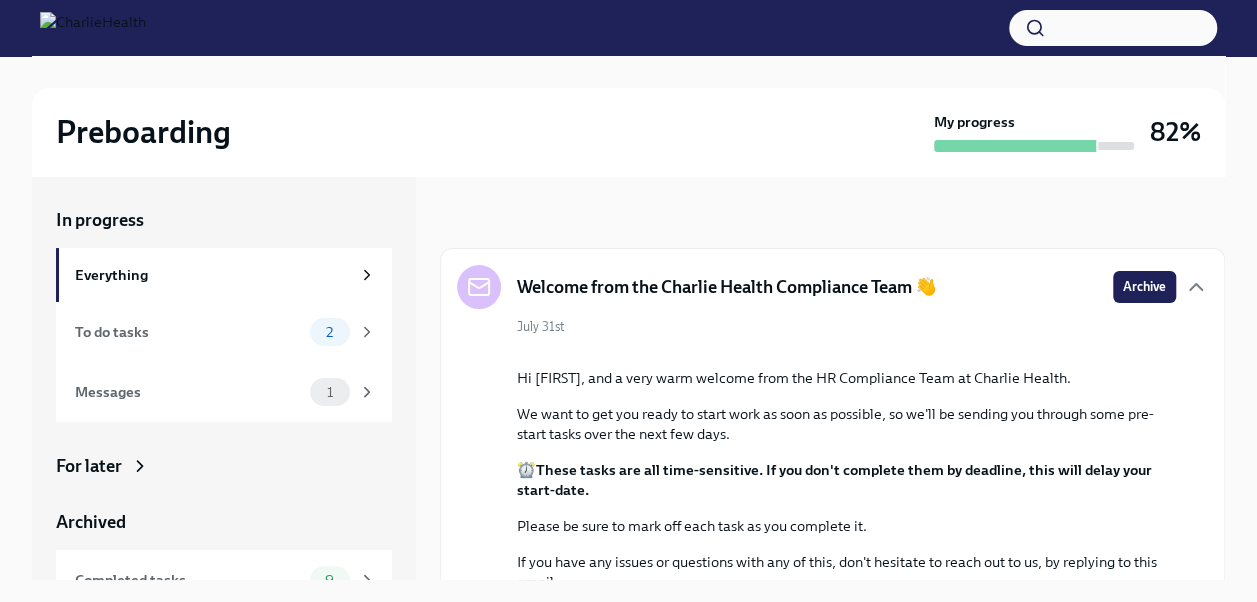 scroll, scrollTop: 384, scrollLeft: 0, axis: vertical 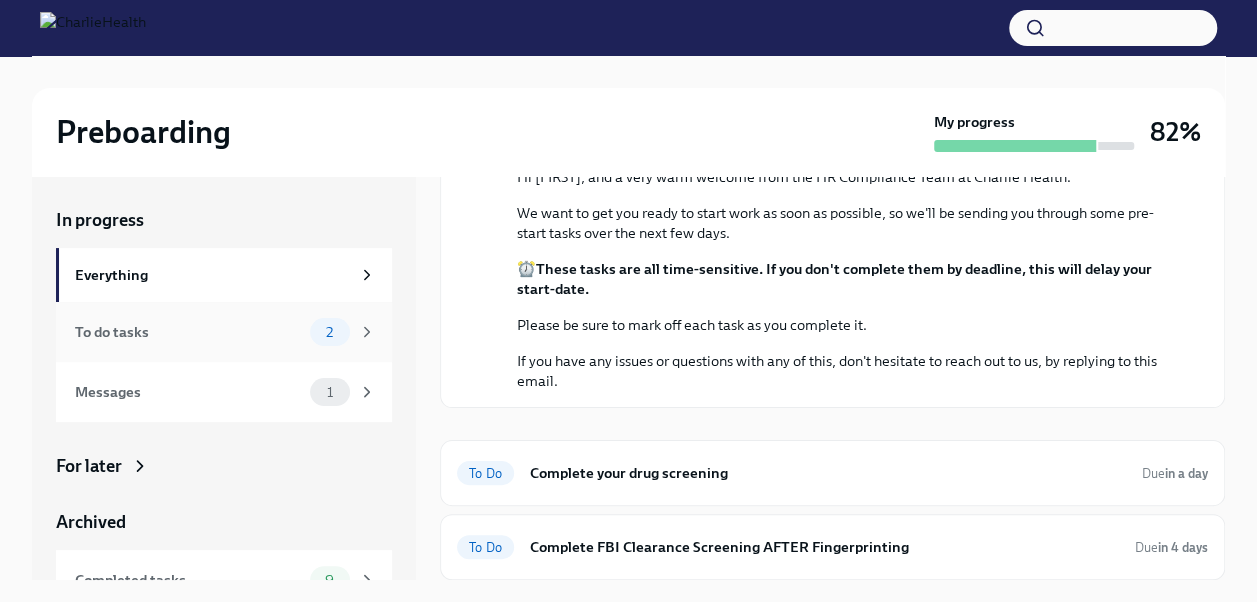 click on "To do tasks 2" at bounding box center (224, 332) 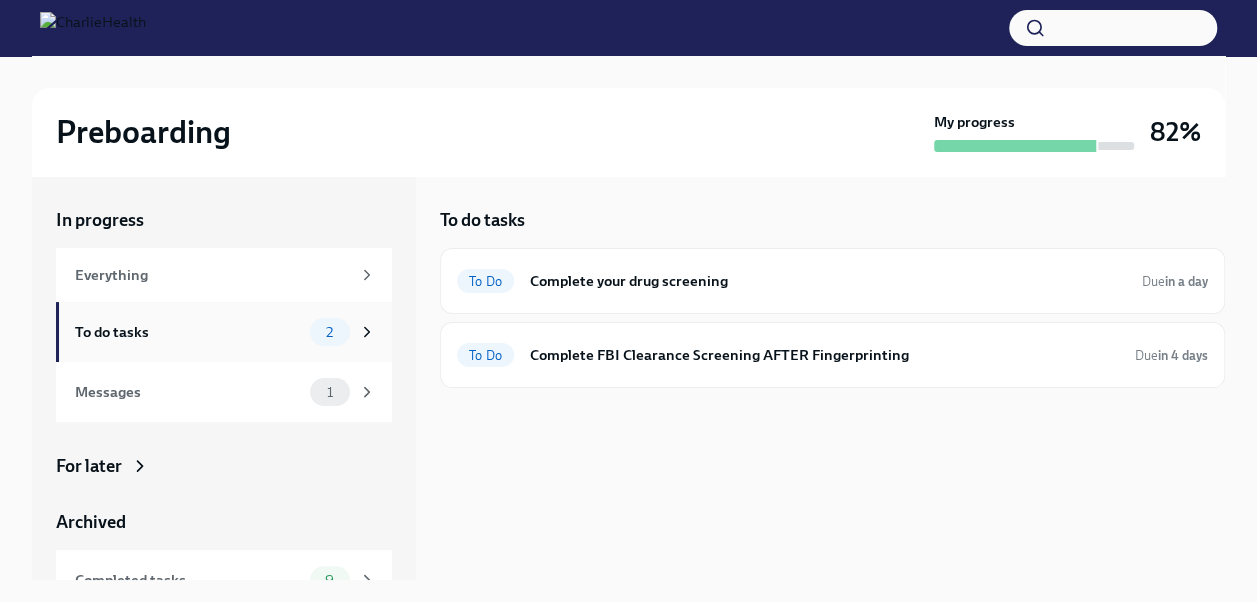 scroll, scrollTop: 0, scrollLeft: 0, axis: both 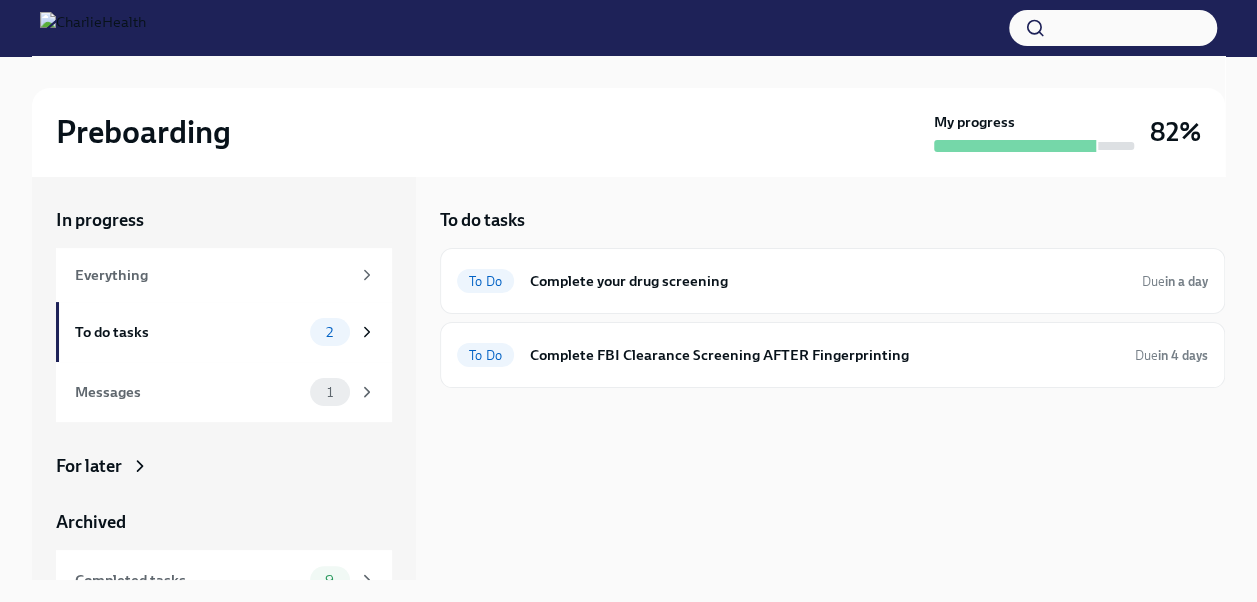 click on "In progress Everything To do tasks 2 Messages 1 For later Archived Completed tasks 9 Messages 0" at bounding box center [224, 439] 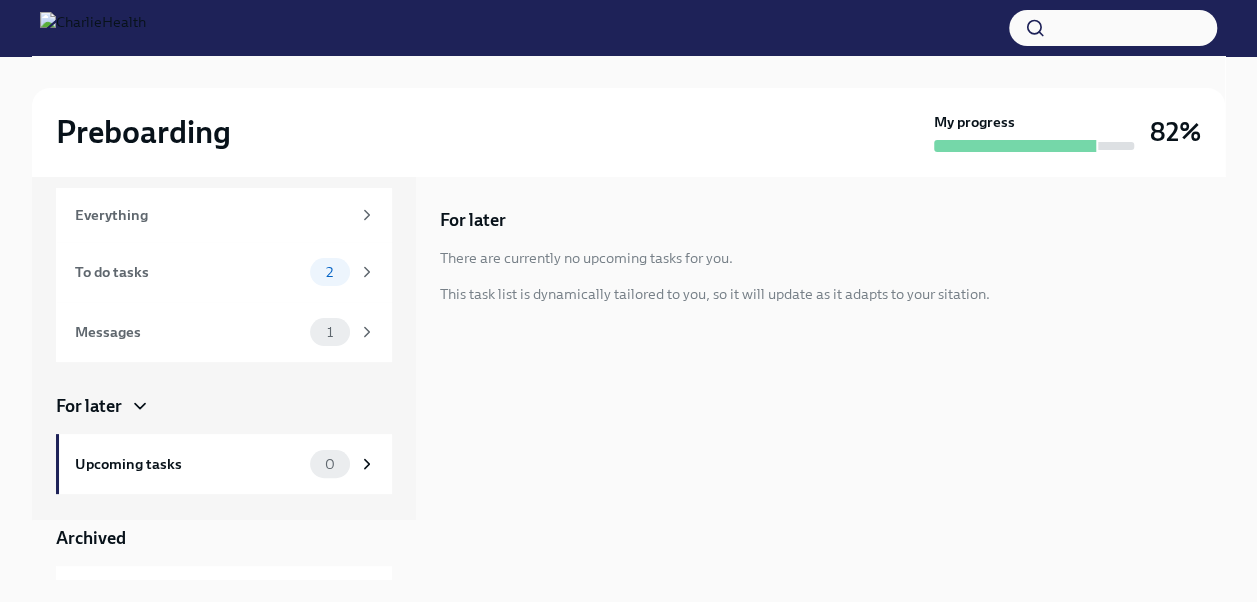 scroll, scrollTop: 50, scrollLeft: 0, axis: vertical 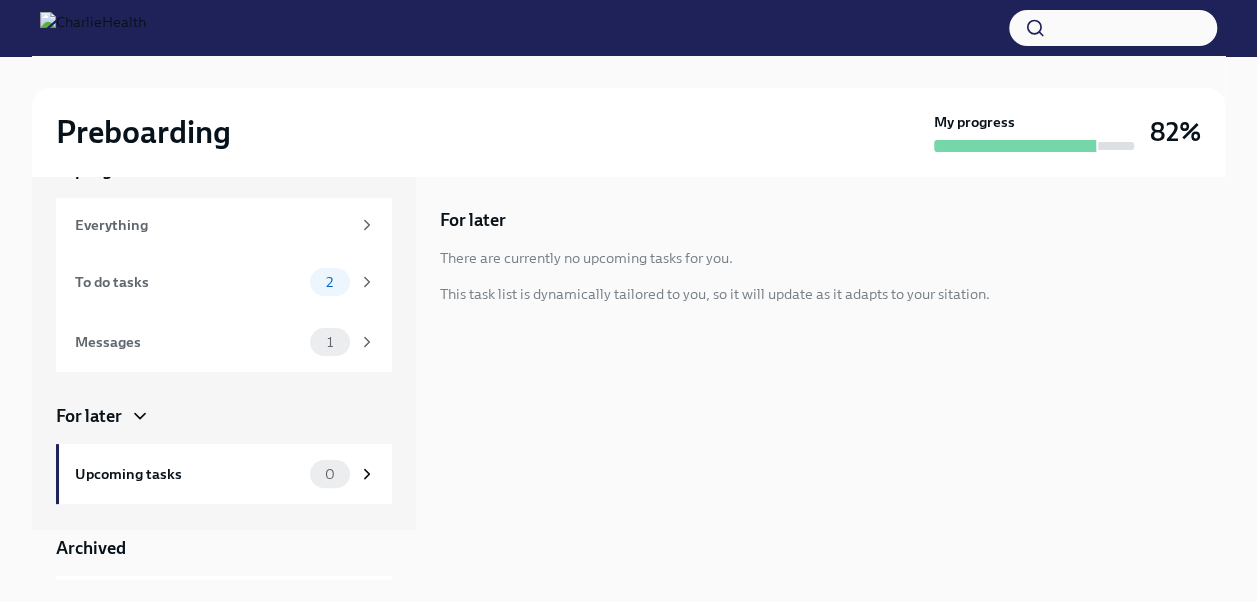 click on "For later" at bounding box center (224, 416) 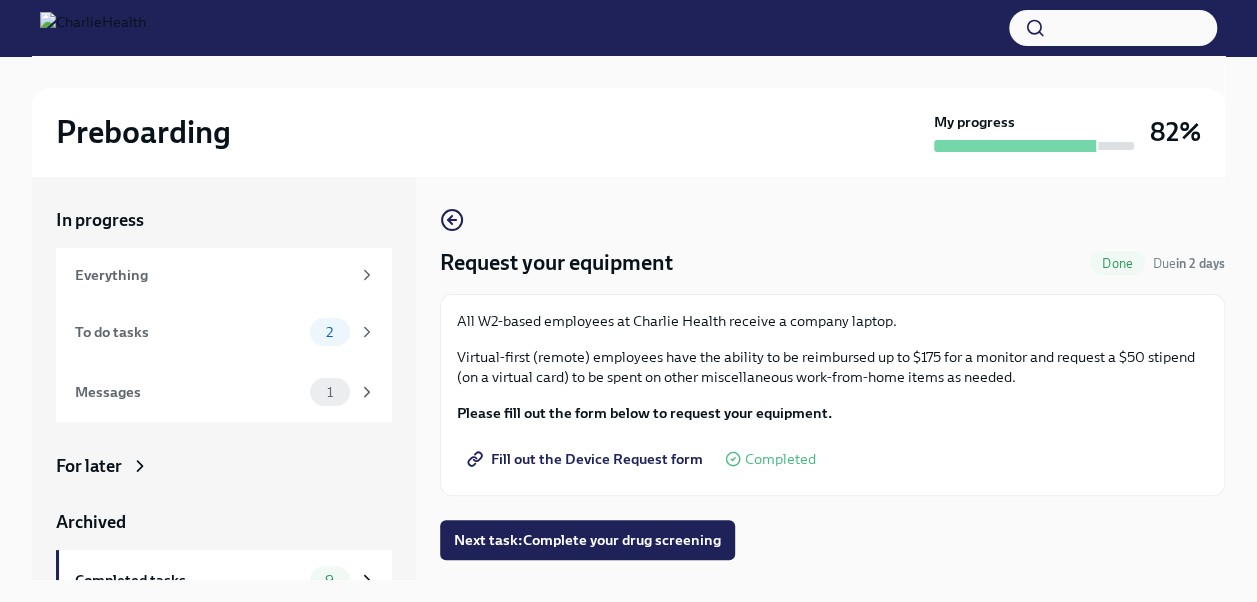 scroll, scrollTop: 34, scrollLeft: 0, axis: vertical 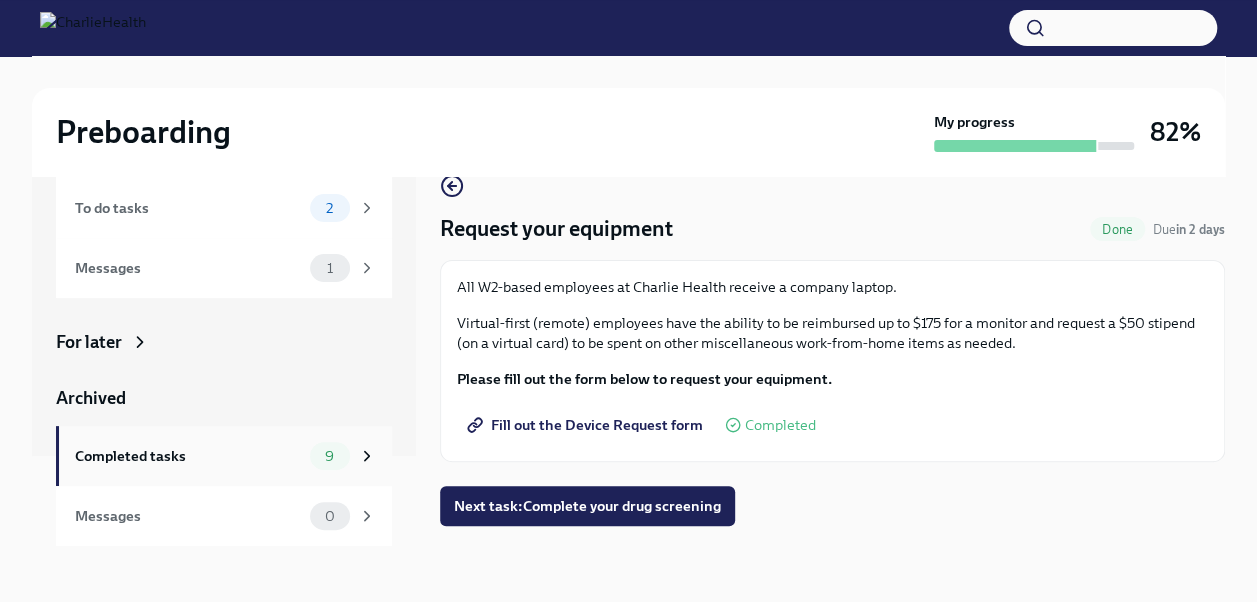 click on "Completed tasks" at bounding box center (188, 456) 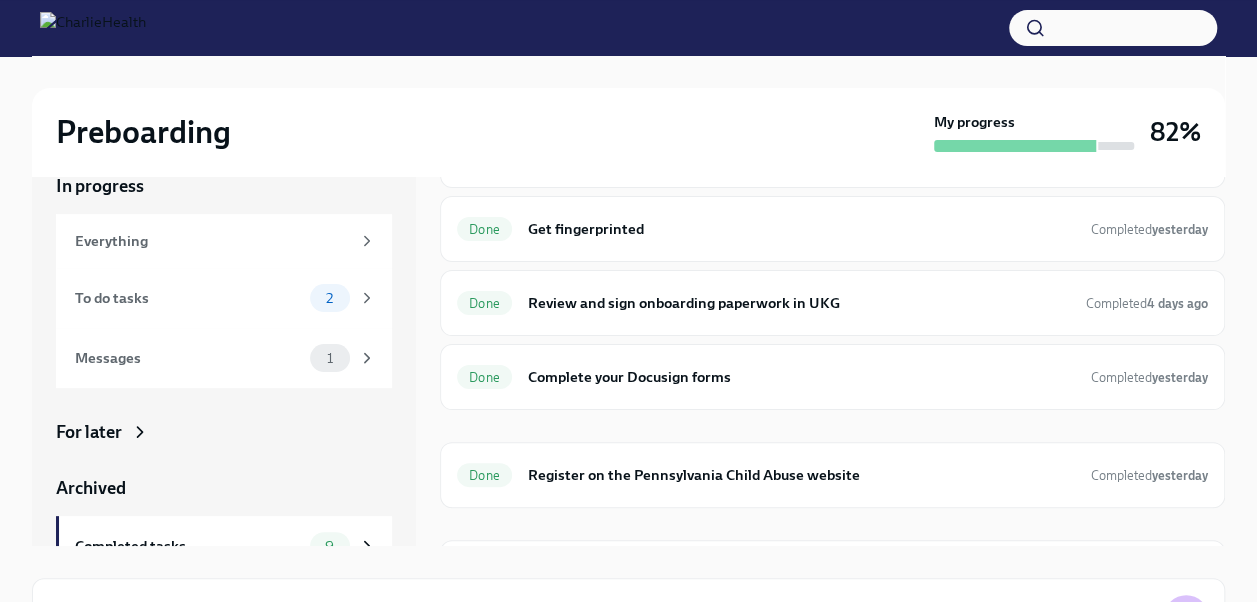 scroll, scrollTop: 368, scrollLeft: 0, axis: vertical 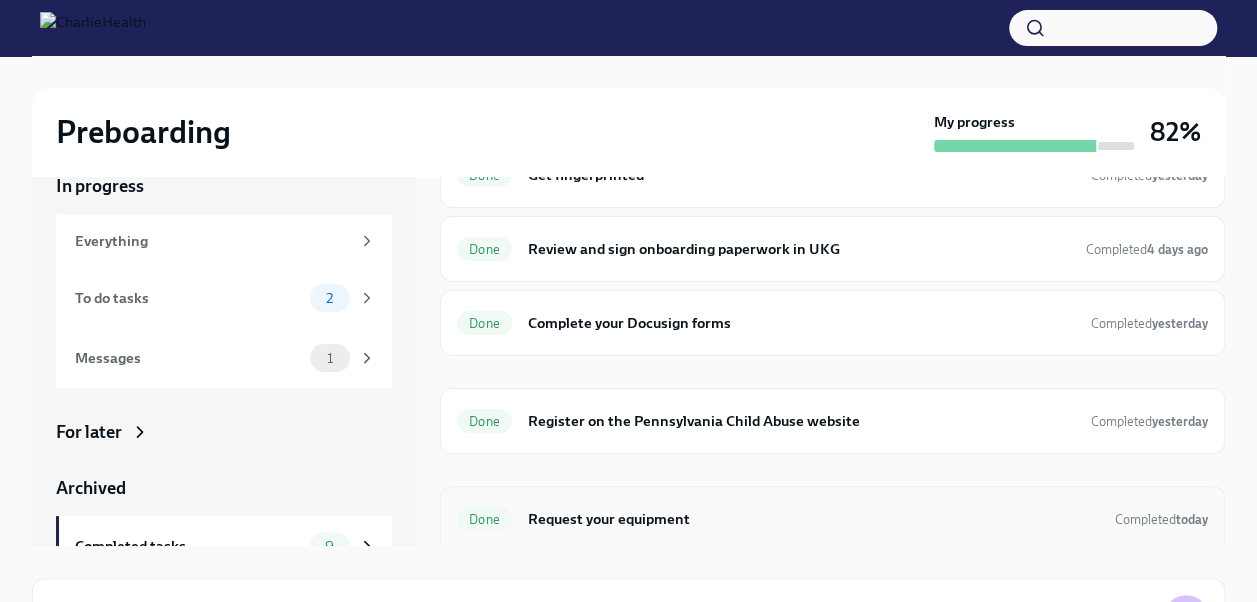 click on "Request your equipment" at bounding box center [813, 519] 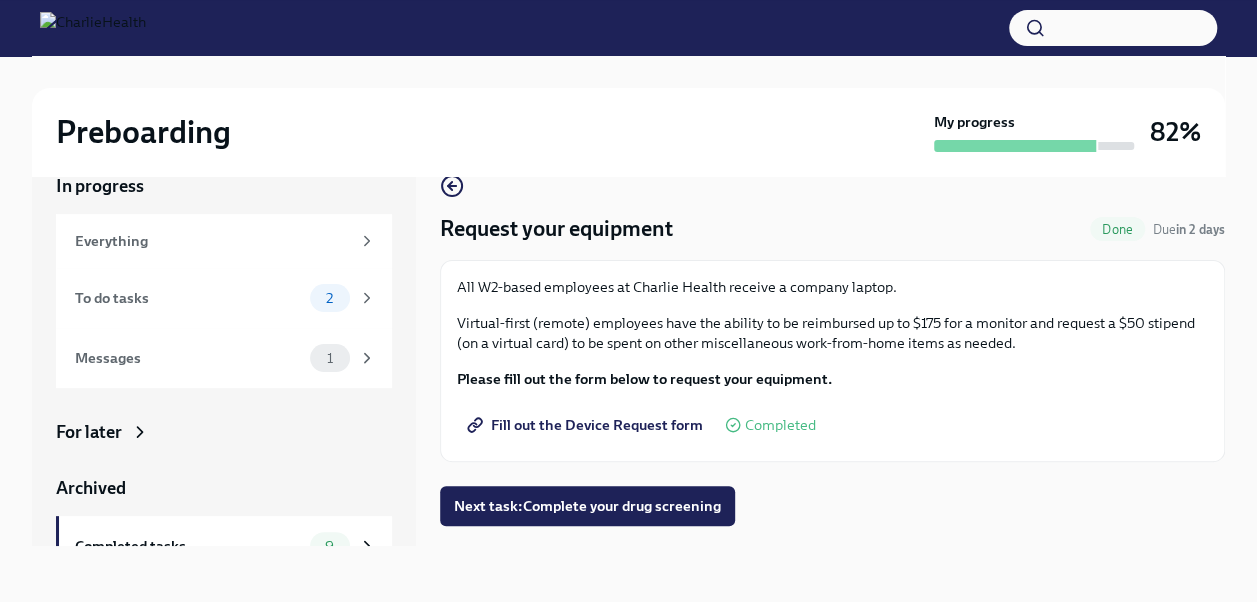 click on "Fill out the Device Request form" at bounding box center [587, 425] 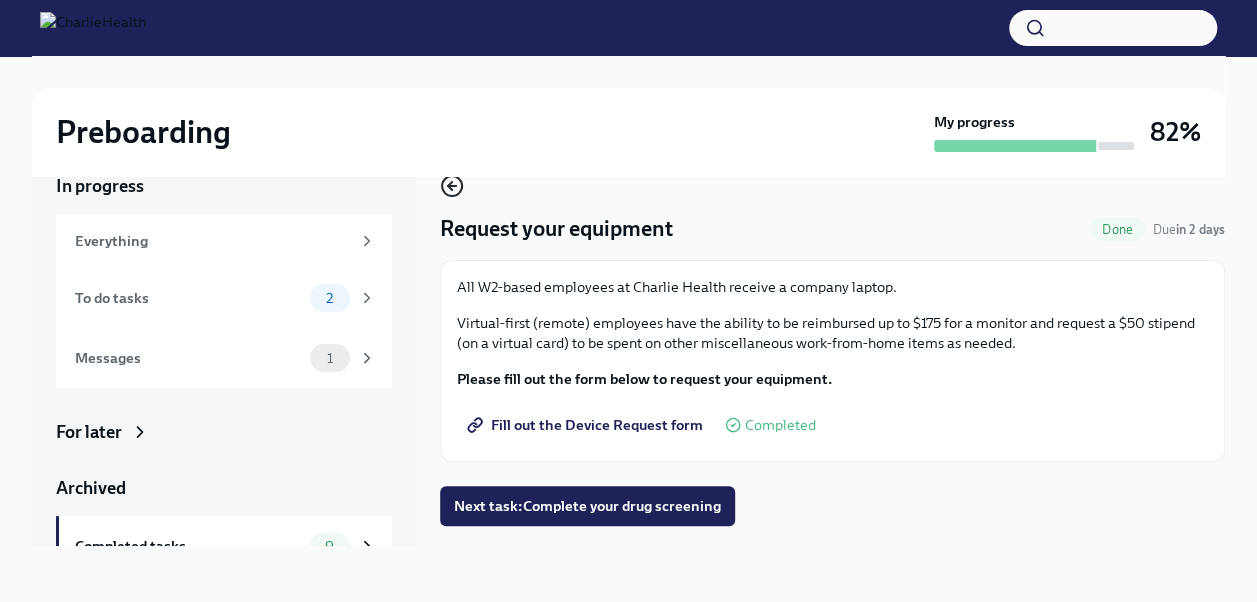 click 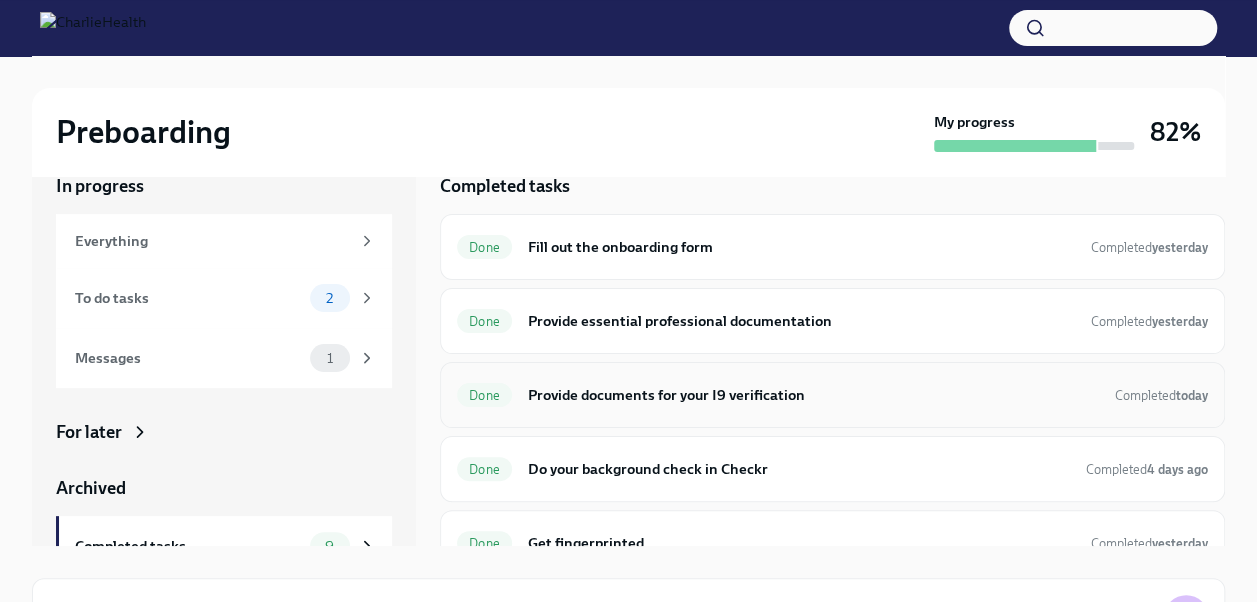 scroll, scrollTop: 368, scrollLeft: 0, axis: vertical 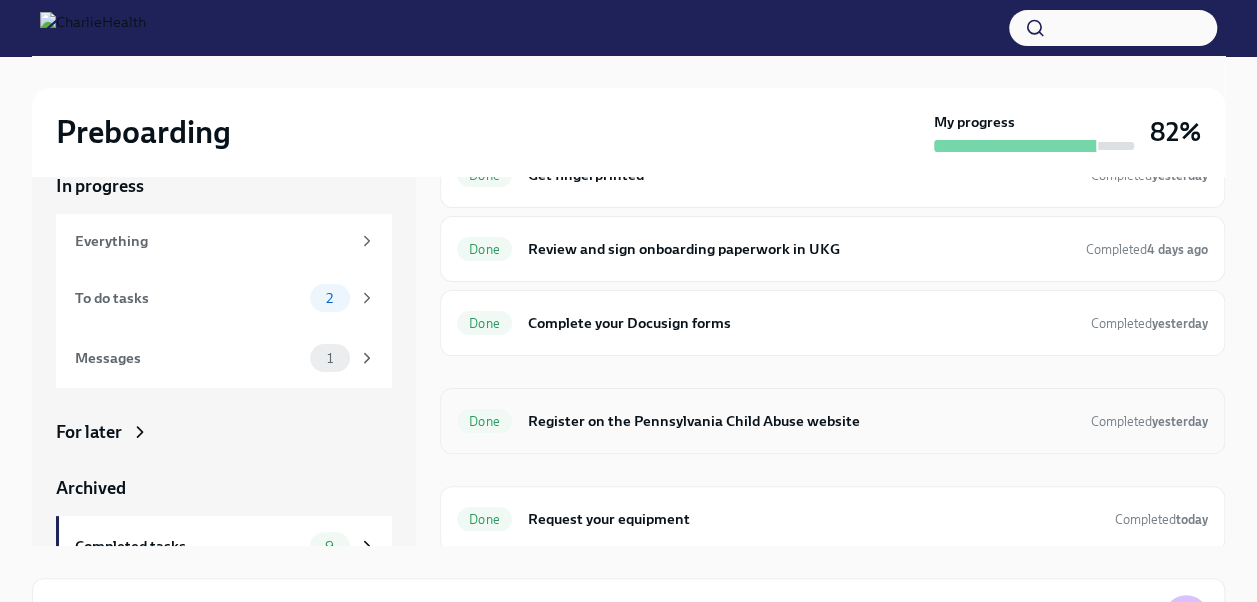 click on "Register on the Pennsylvania Child Abuse website" at bounding box center (801, 421) 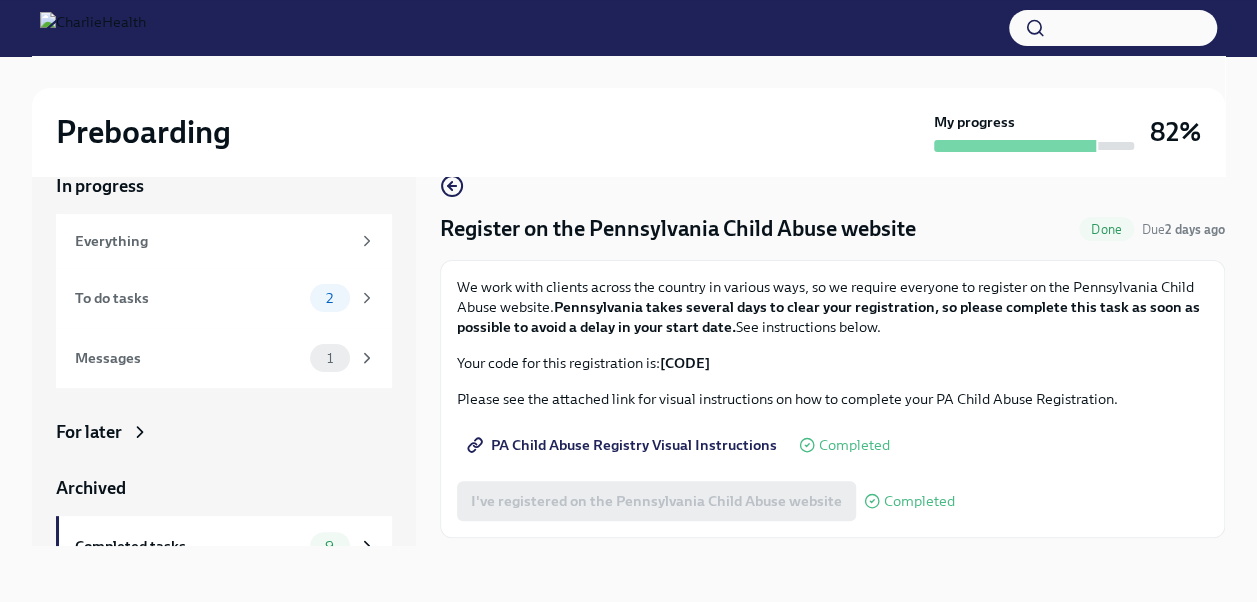 click on "PA Child Abuse Registry Visual Instructions" at bounding box center (624, 445) 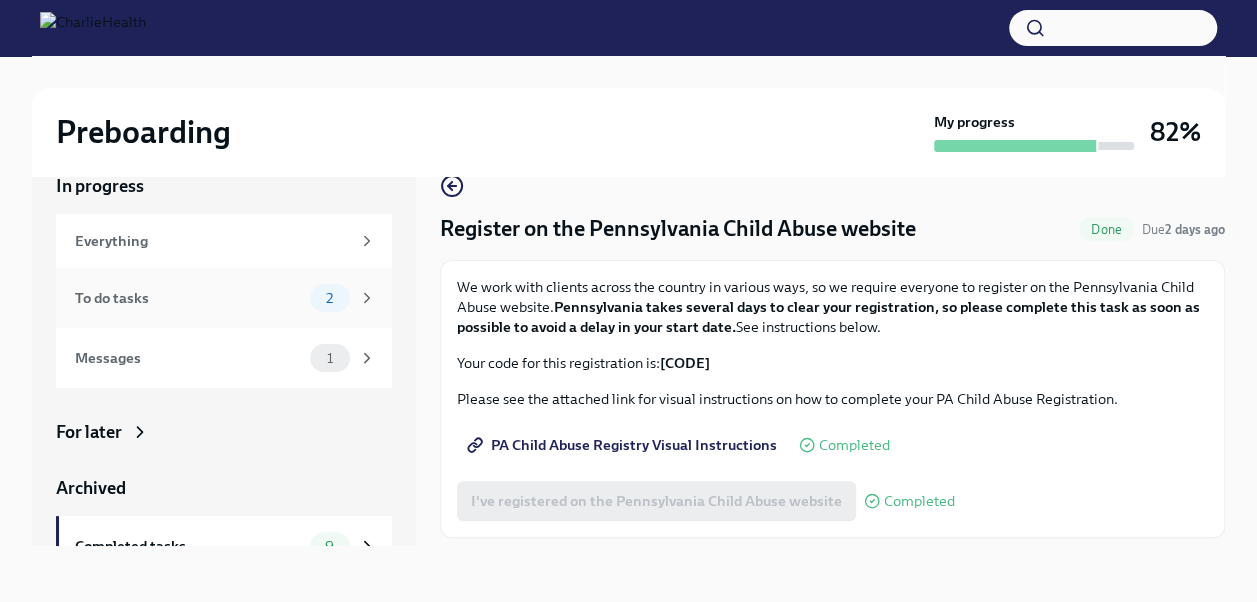 click on "To do tasks 2" at bounding box center [224, 298] 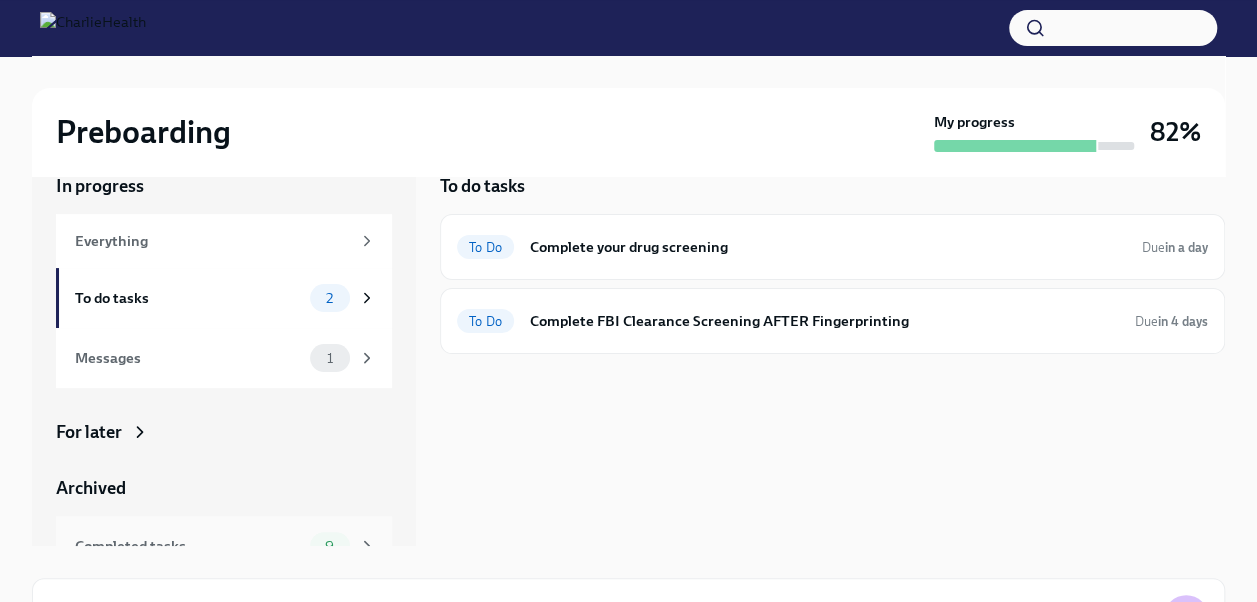 click on "Completed tasks 9" at bounding box center (225, 546) 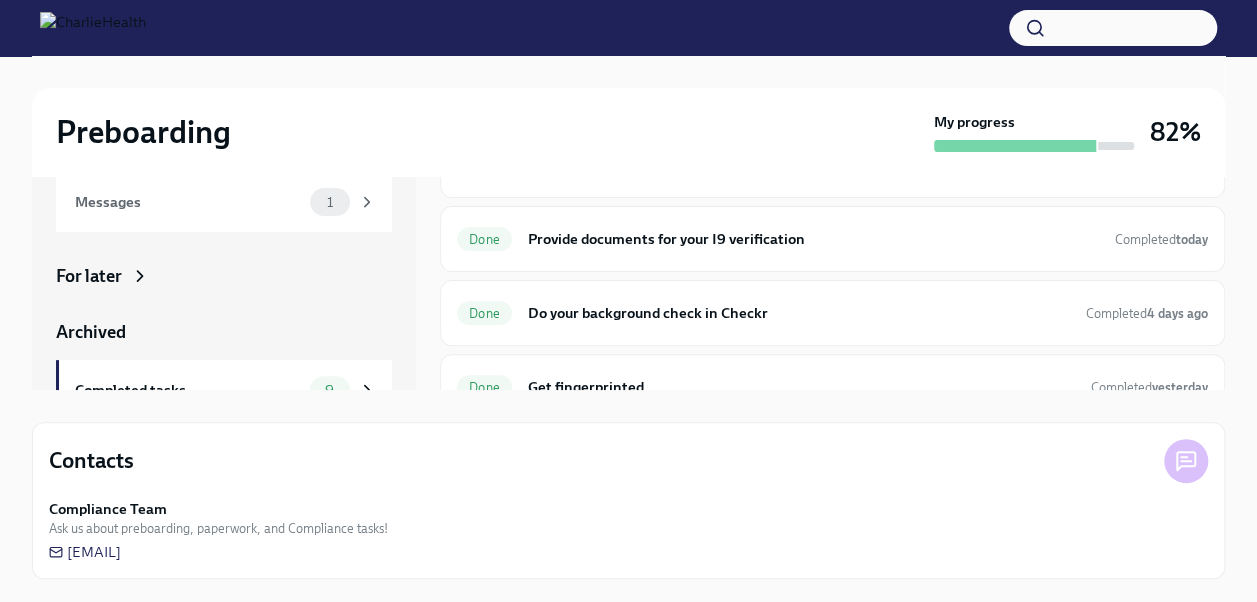 scroll, scrollTop: 0, scrollLeft: 0, axis: both 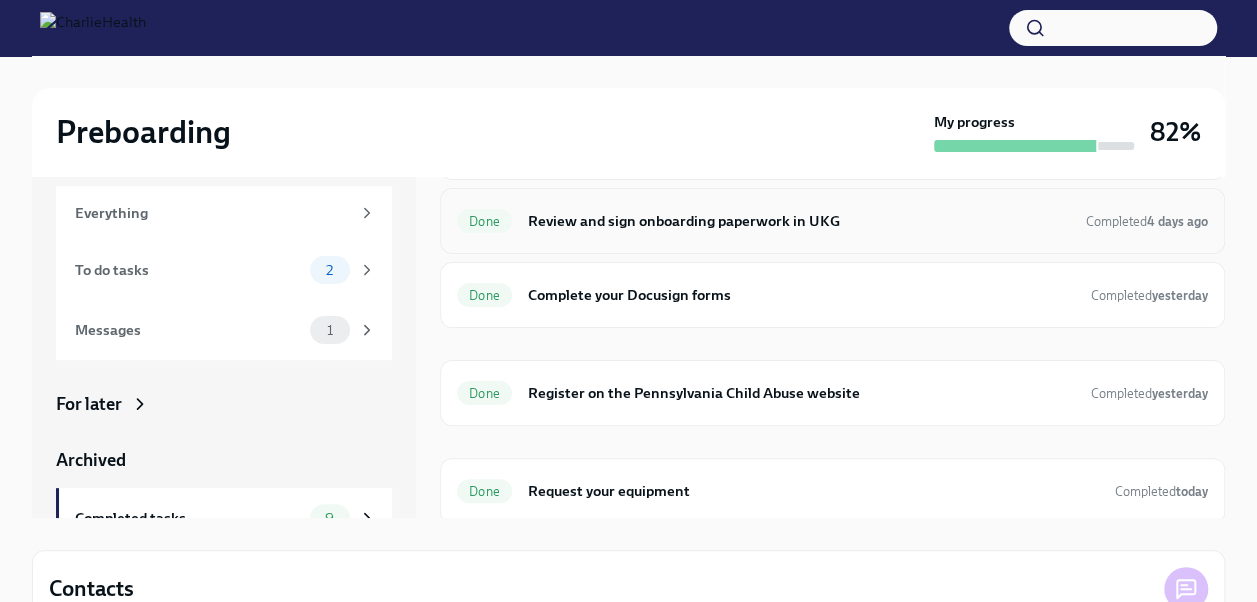 click on "Review and sign onboarding paperwork in UKG" at bounding box center (799, 221) 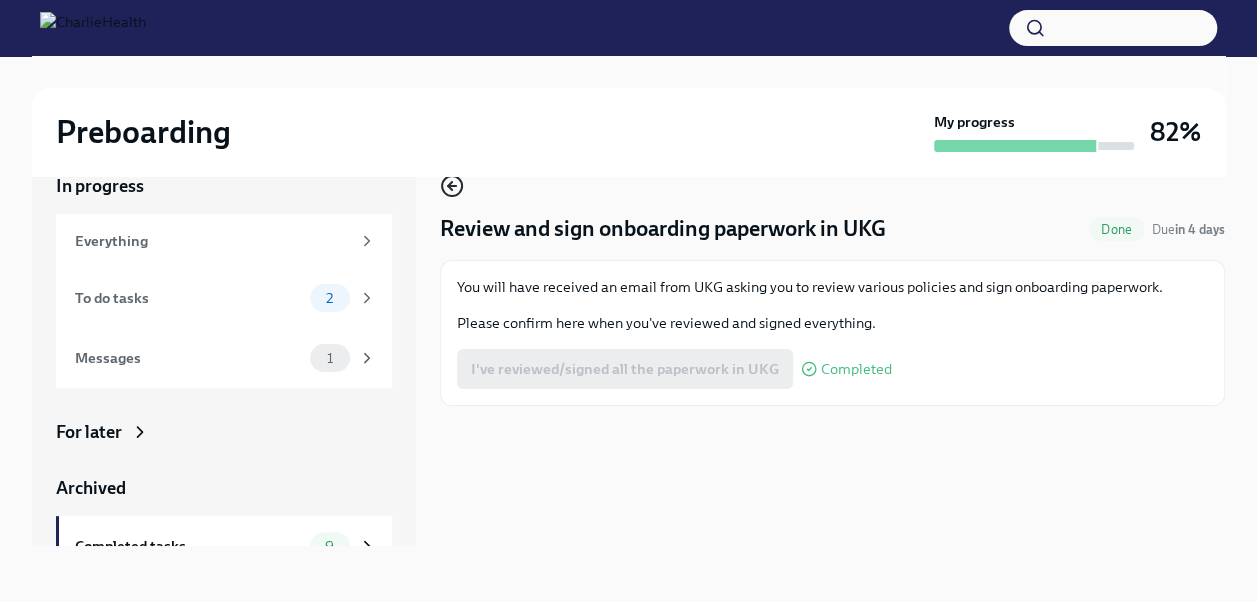 click 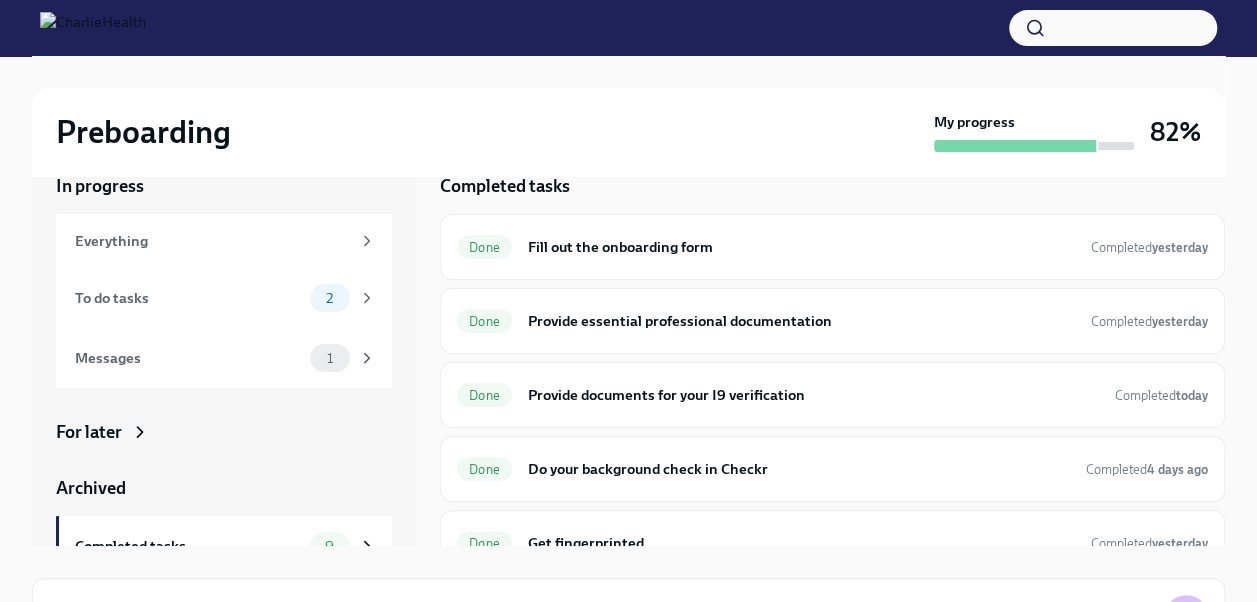 scroll, scrollTop: 0, scrollLeft: 0, axis: both 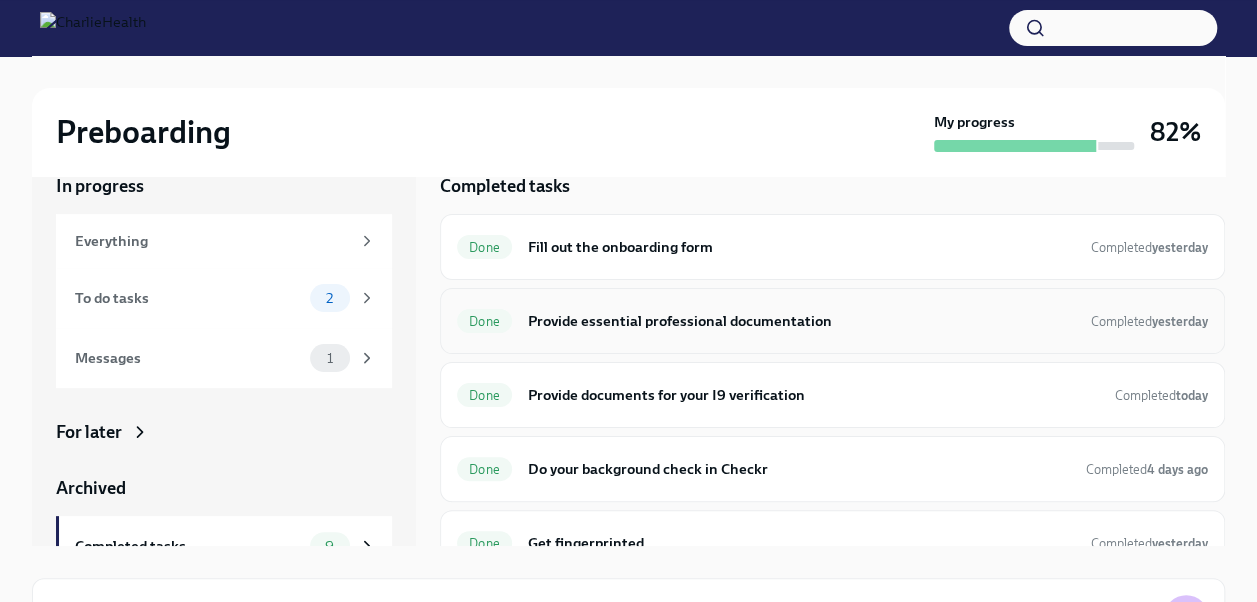 click on "Provide essential professional documentation" at bounding box center [801, 321] 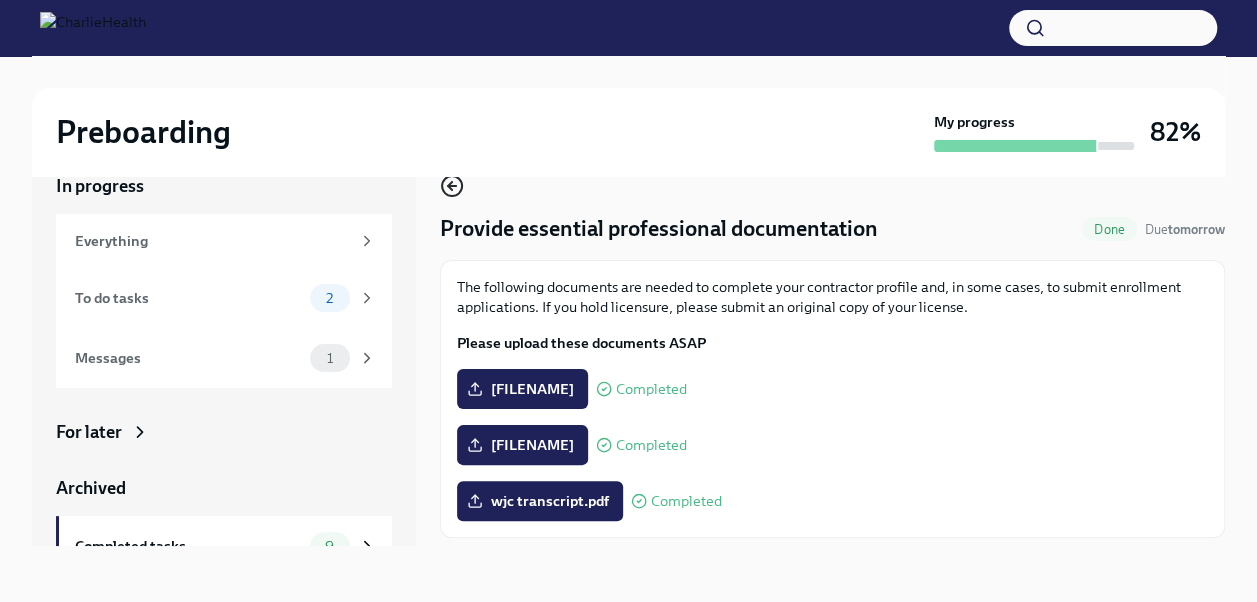 click 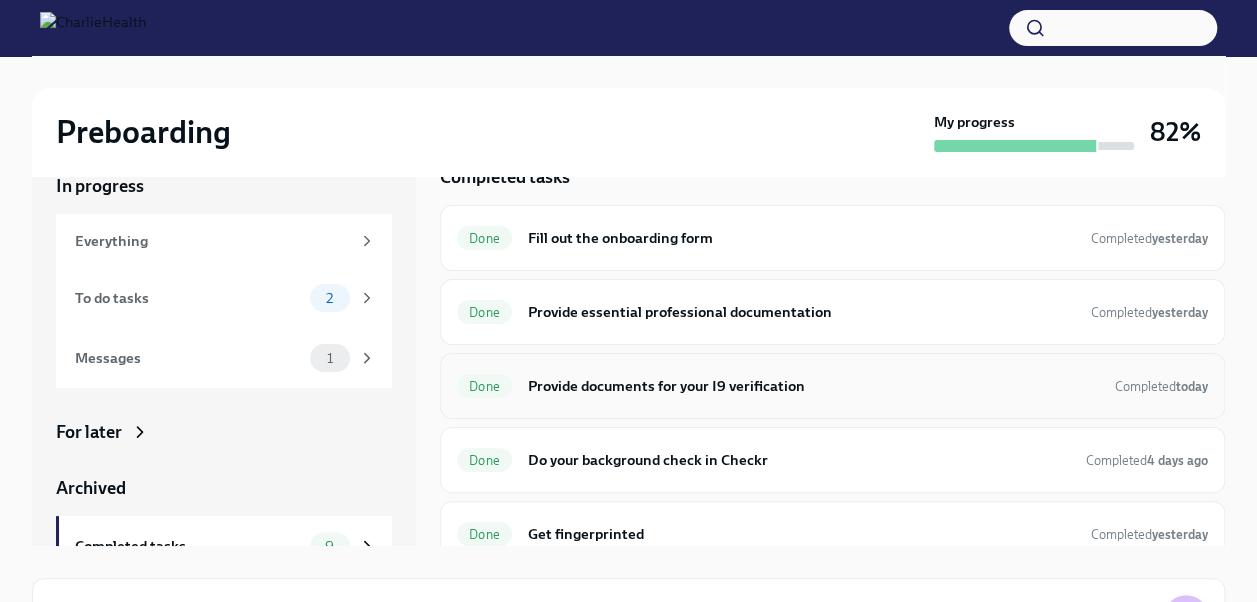 scroll, scrollTop: 5, scrollLeft: 0, axis: vertical 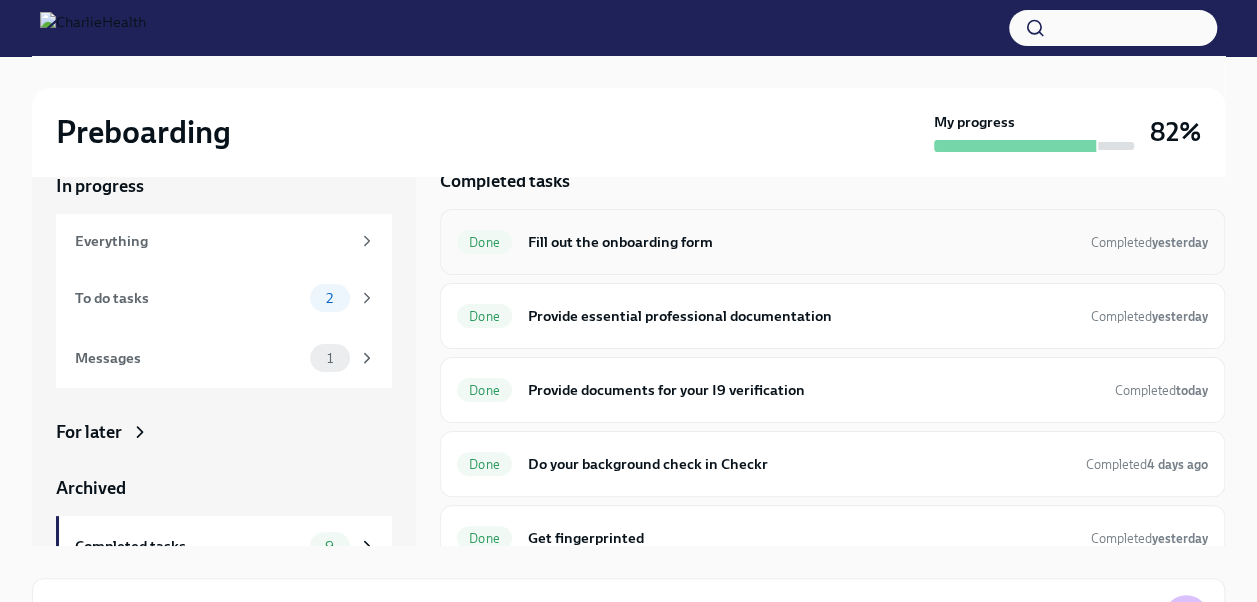 click on "Fill out the onboarding form" at bounding box center (801, 242) 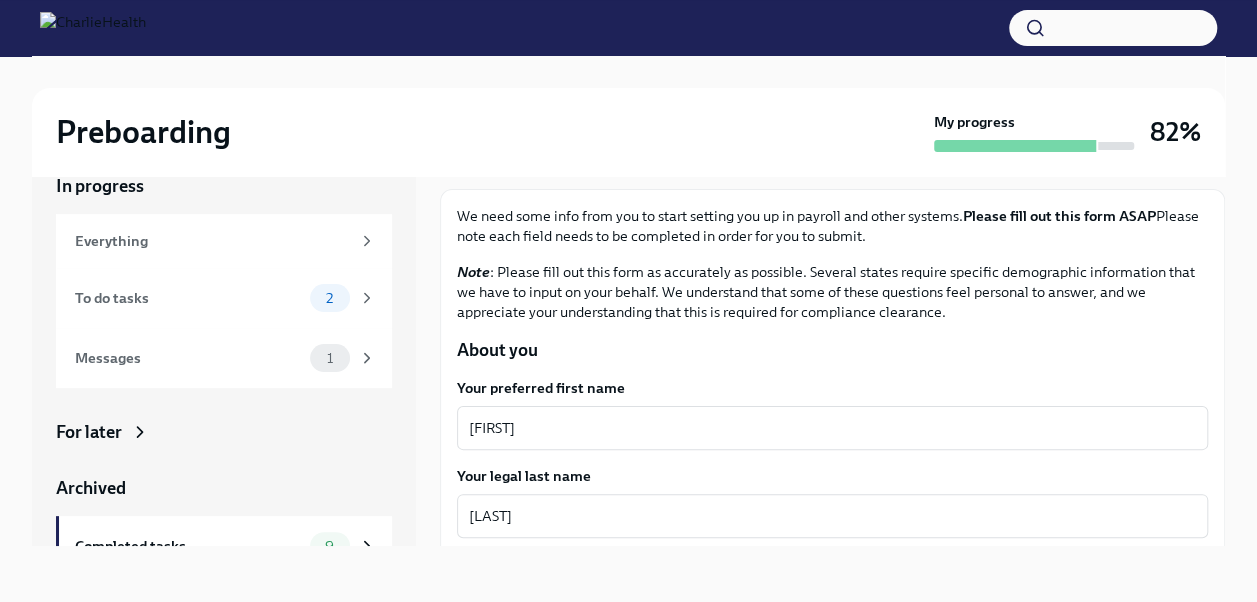 scroll, scrollTop: 0, scrollLeft: 0, axis: both 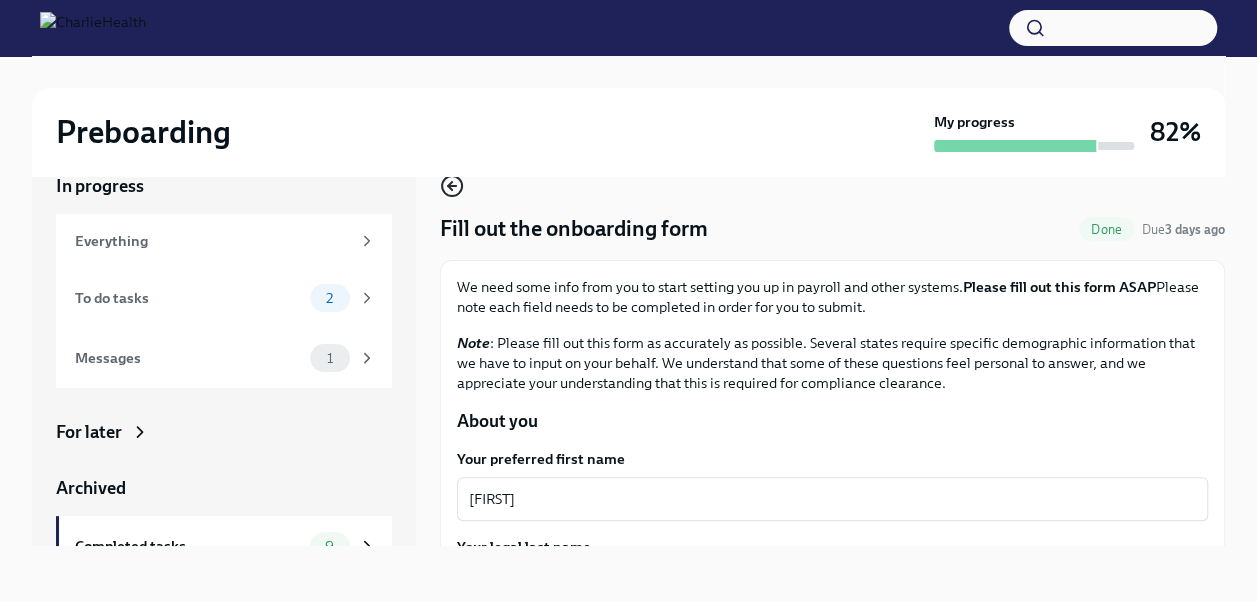 click 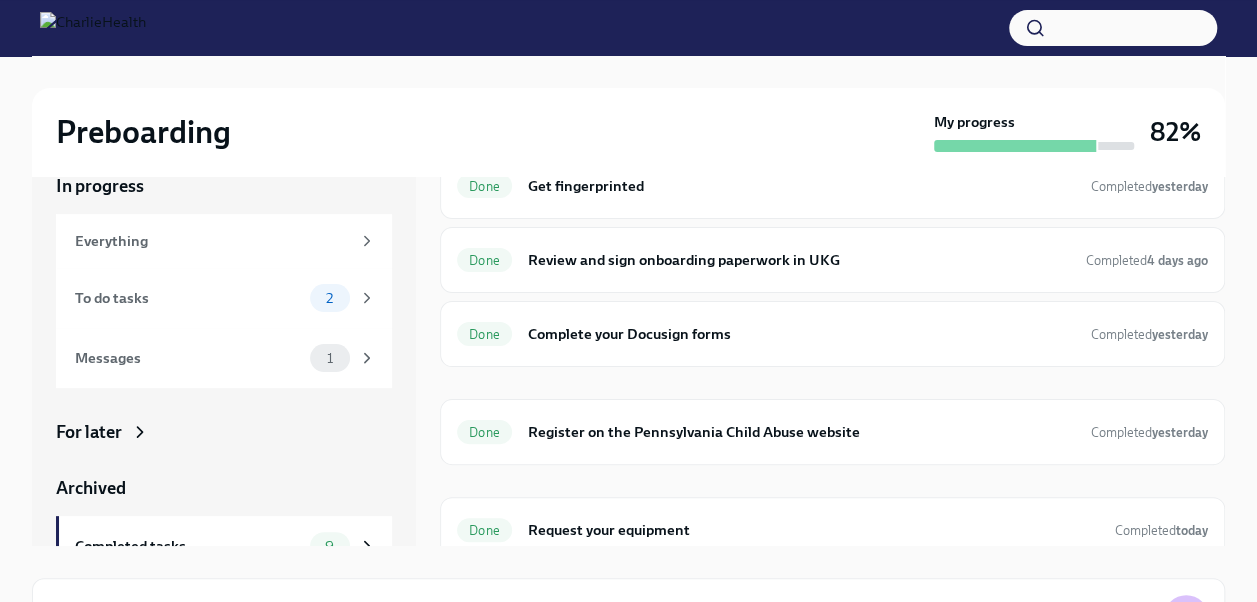 scroll, scrollTop: 368, scrollLeft: 0, axis: vertical 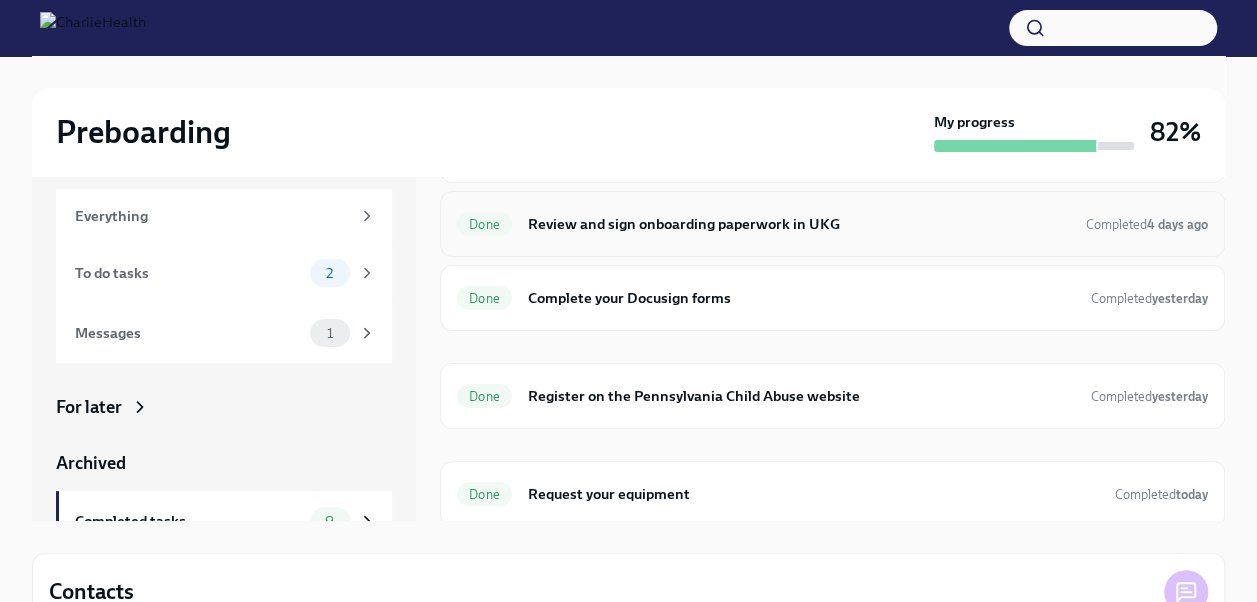 click on "Review and sign onboarding paperwork in UKG" at bounding box center (799, 224) 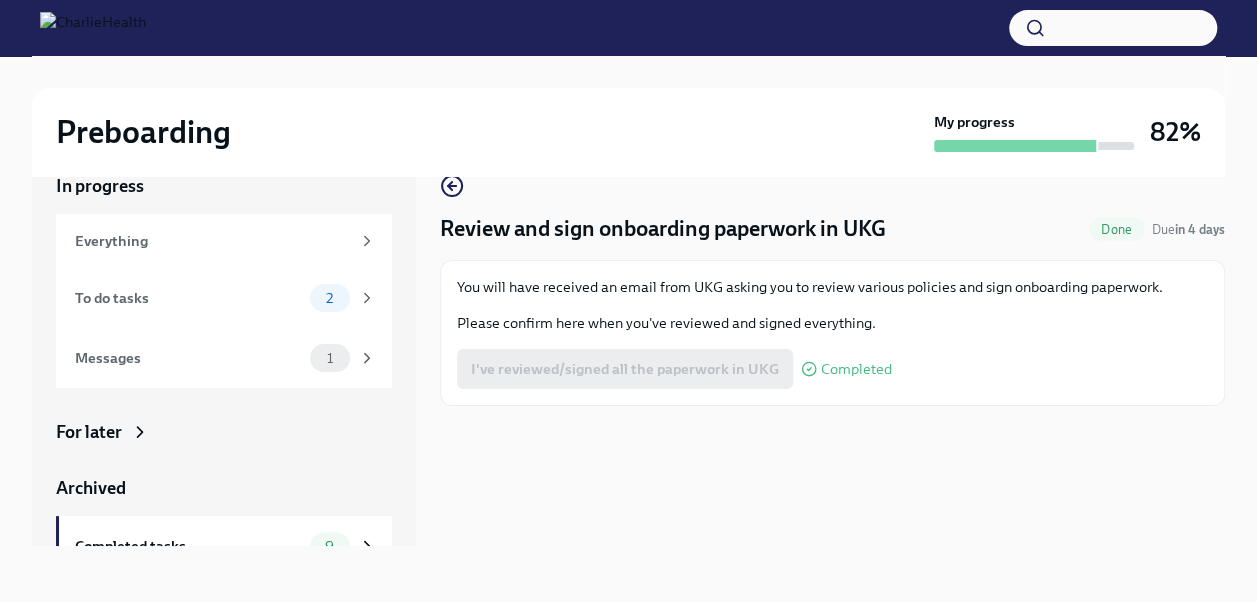 scroll, scrollTop: 34, scrollLeft: 0, axis: vertical 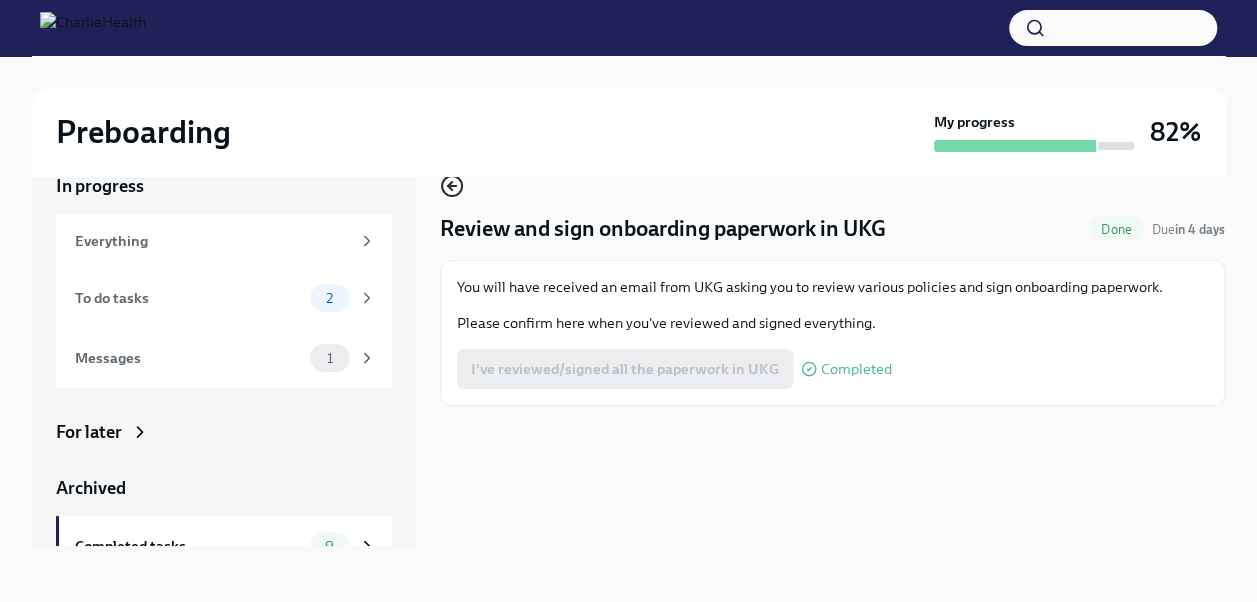 click 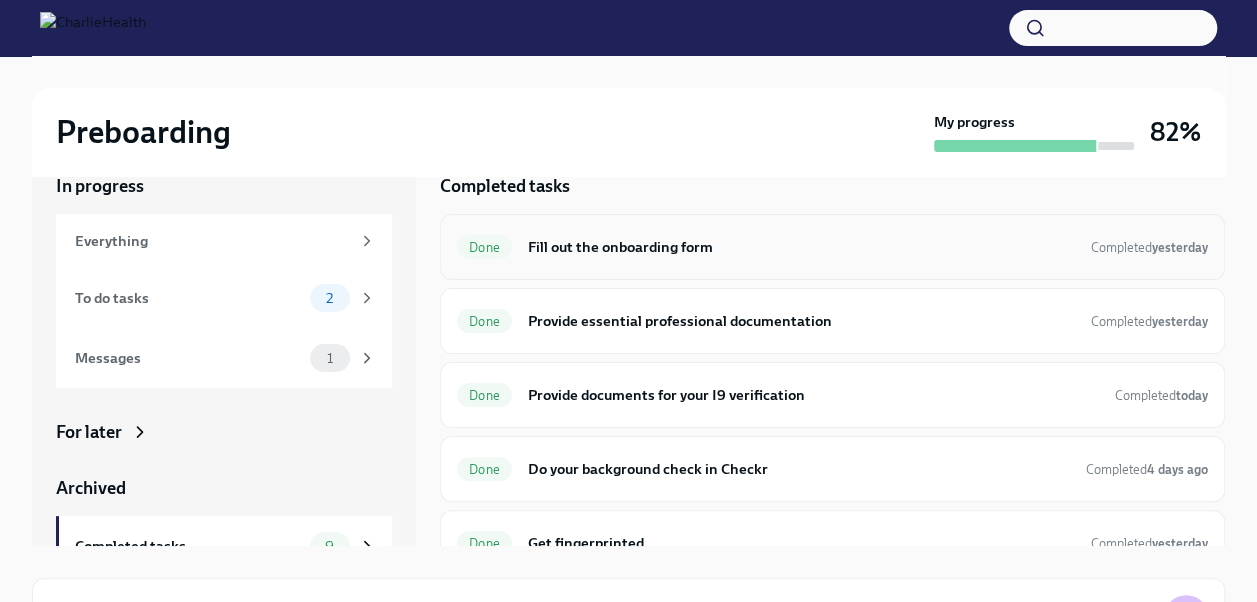 scroll, scrollTop: 0, scrollLeft: 0, axis: both 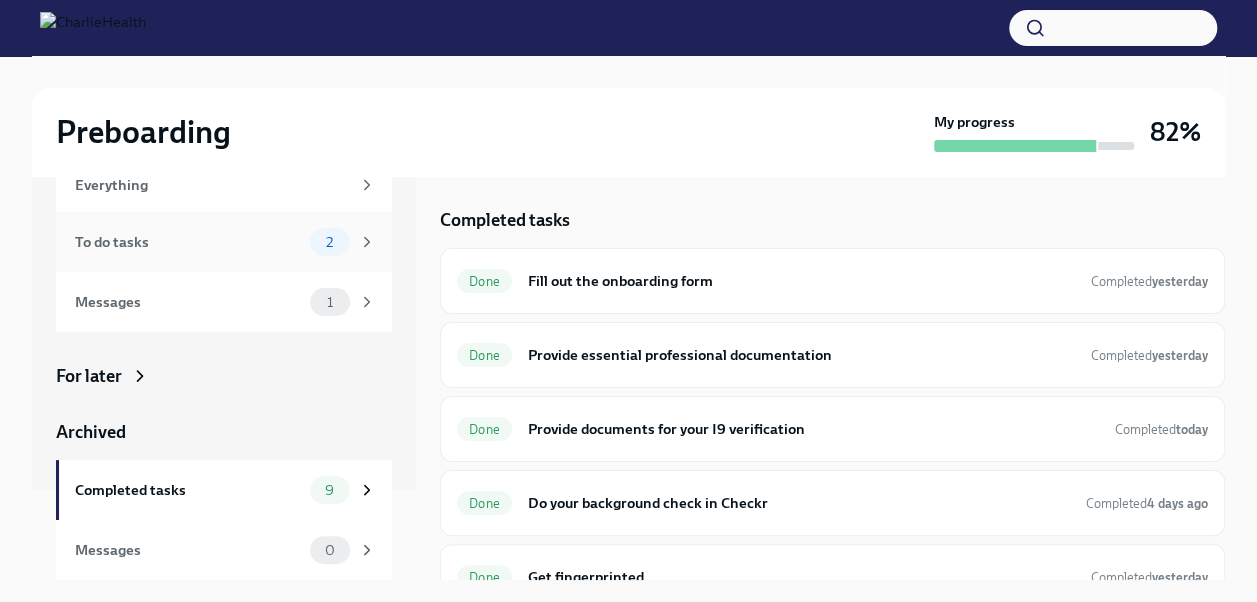 click on "To do tasks" at bounding box center (188, 242) 